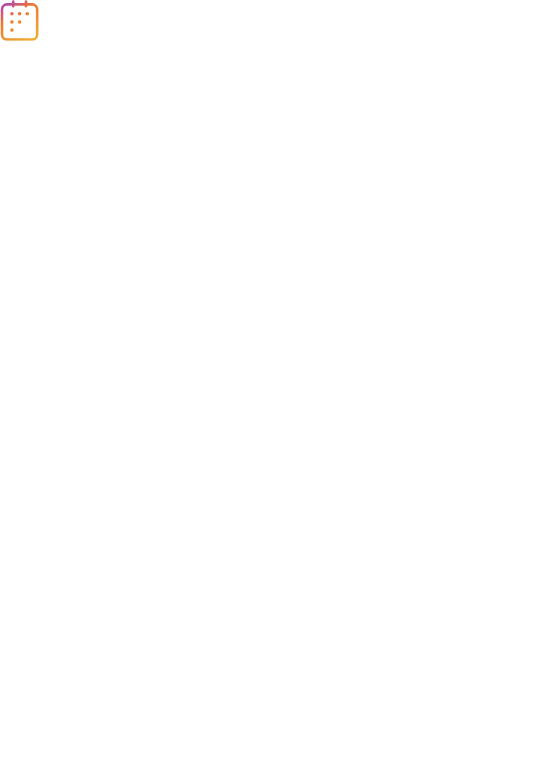 scroll, scrollTop: 0, scrollLeft: 0, axis: both 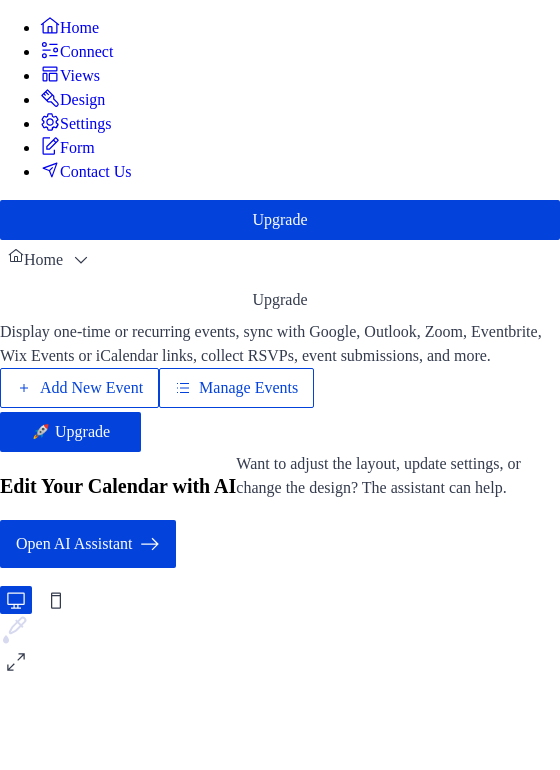 click on "Manage Events" at bounding box center (248, 388) 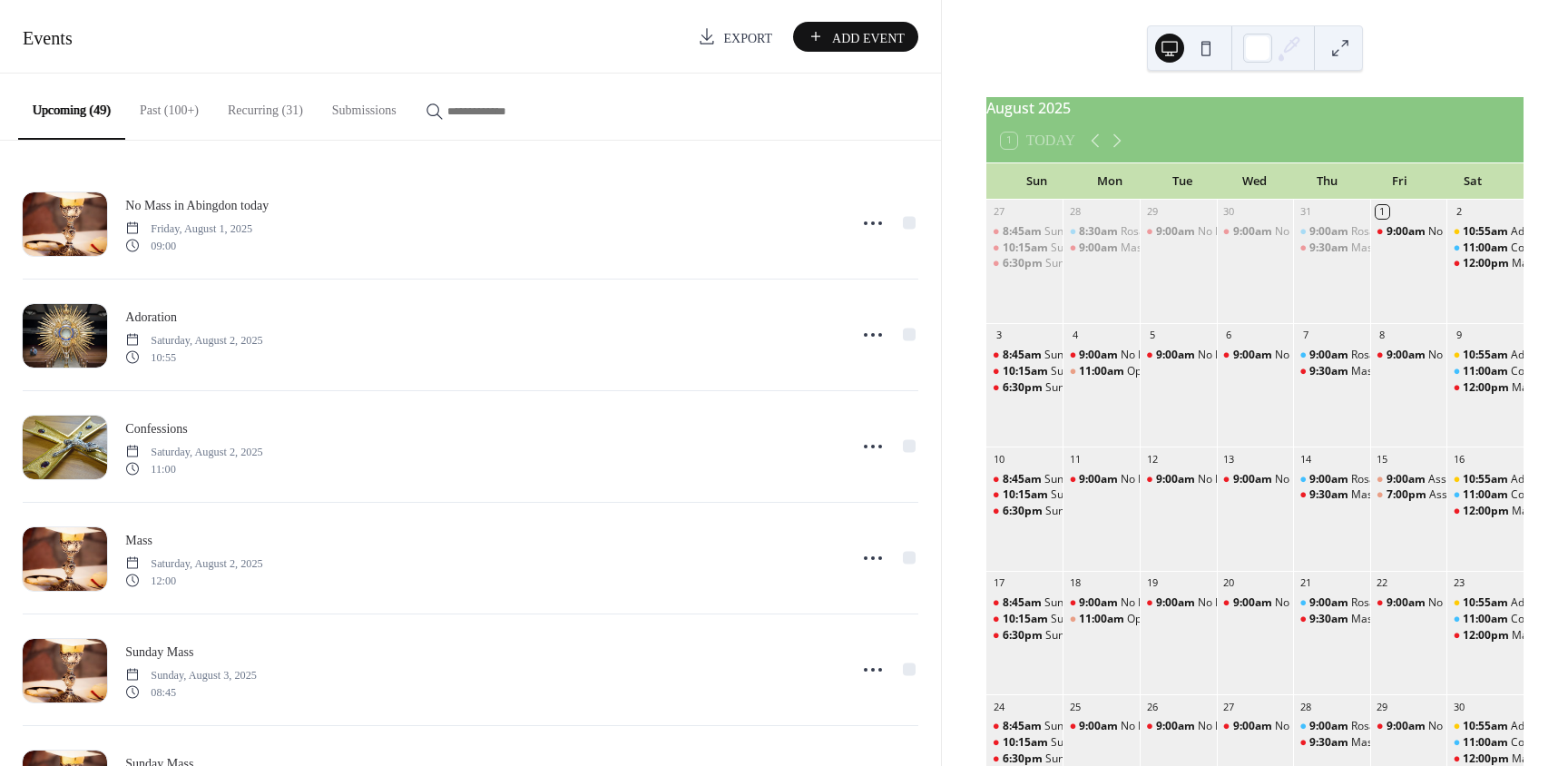 scroll, scrollTop: 0, scrollLeft: 0, axis: both 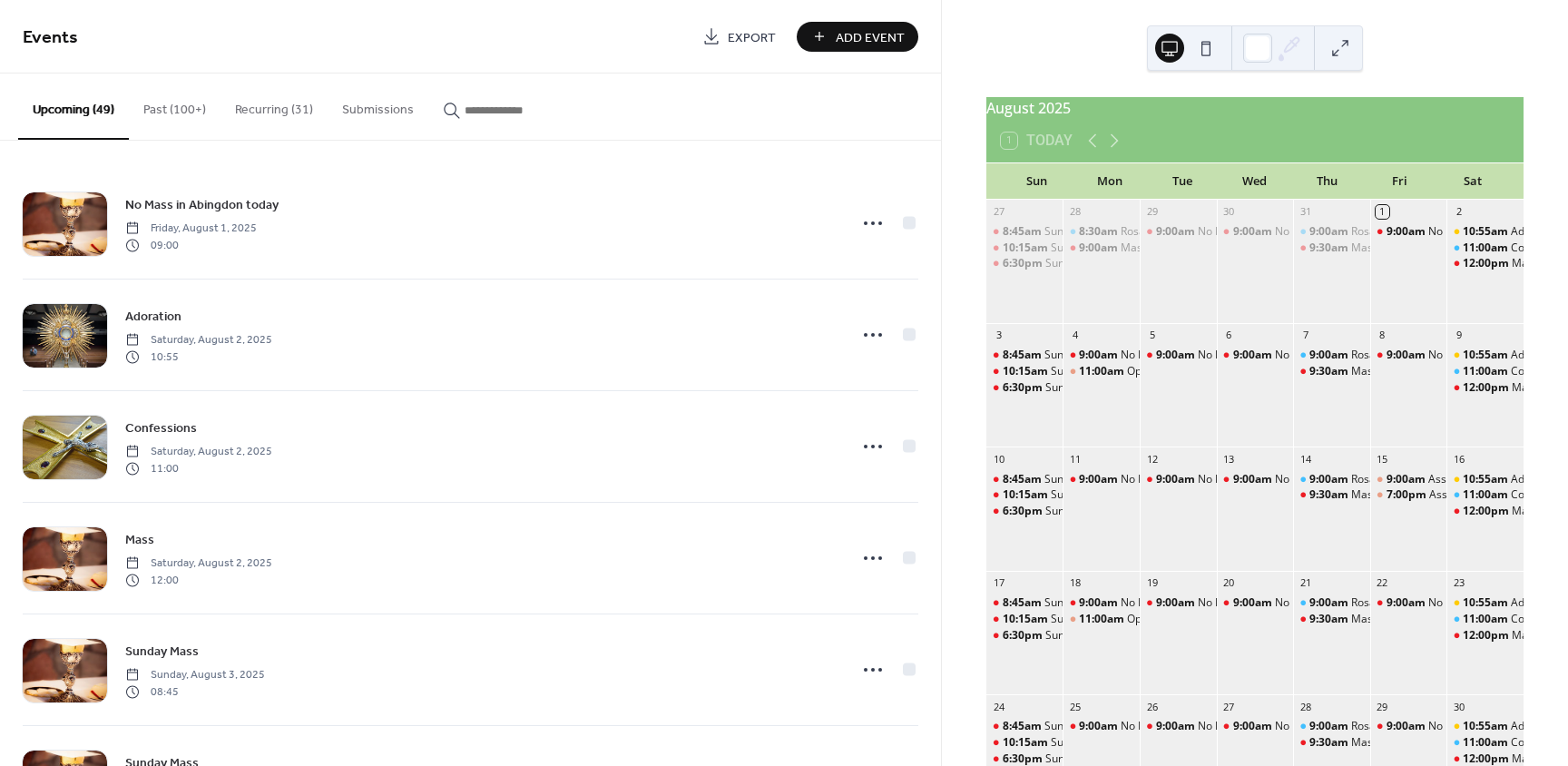 click on "Add Event" at bounding box center [870, 37] 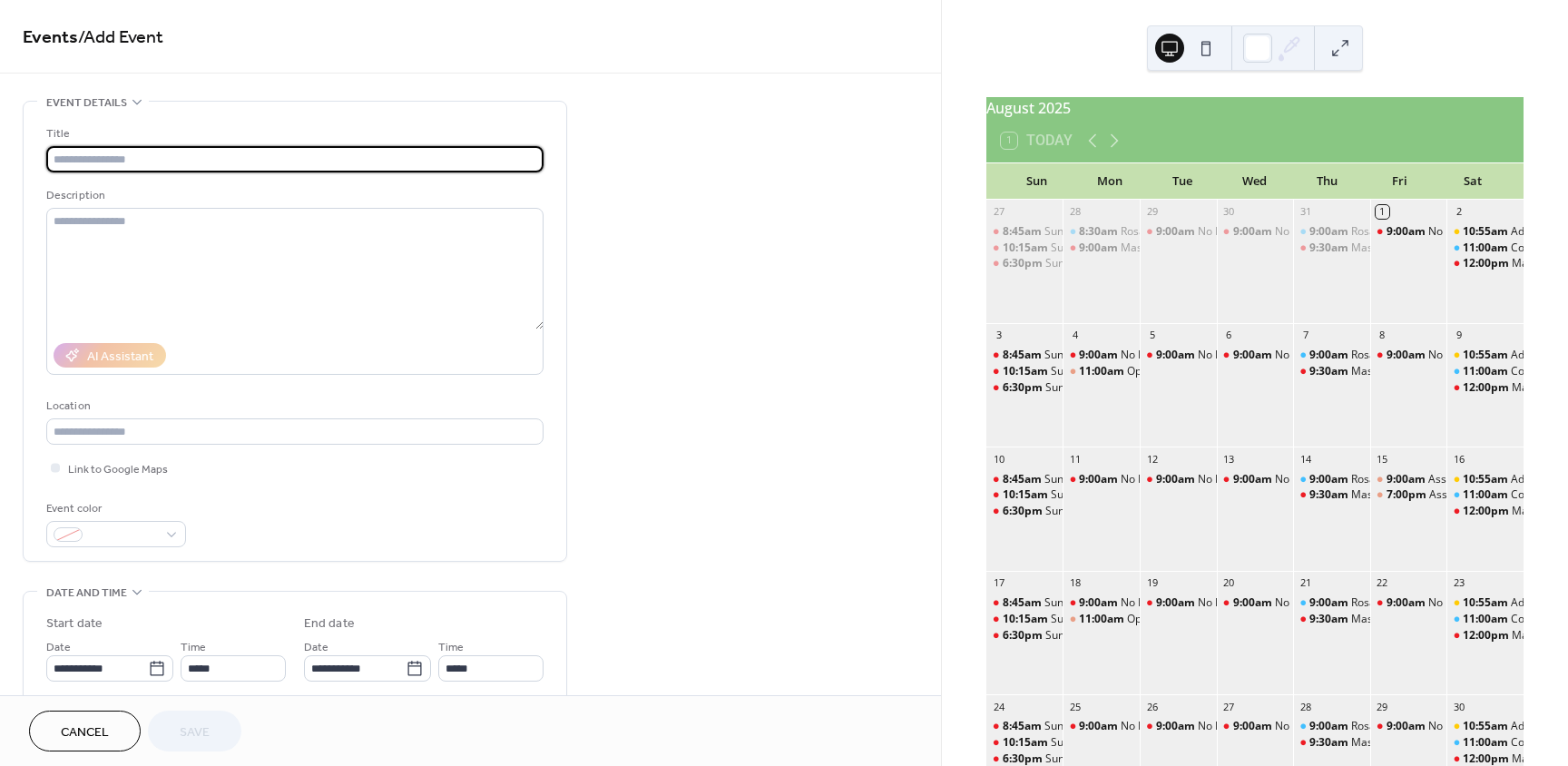 click at bounding box center (295, 159) 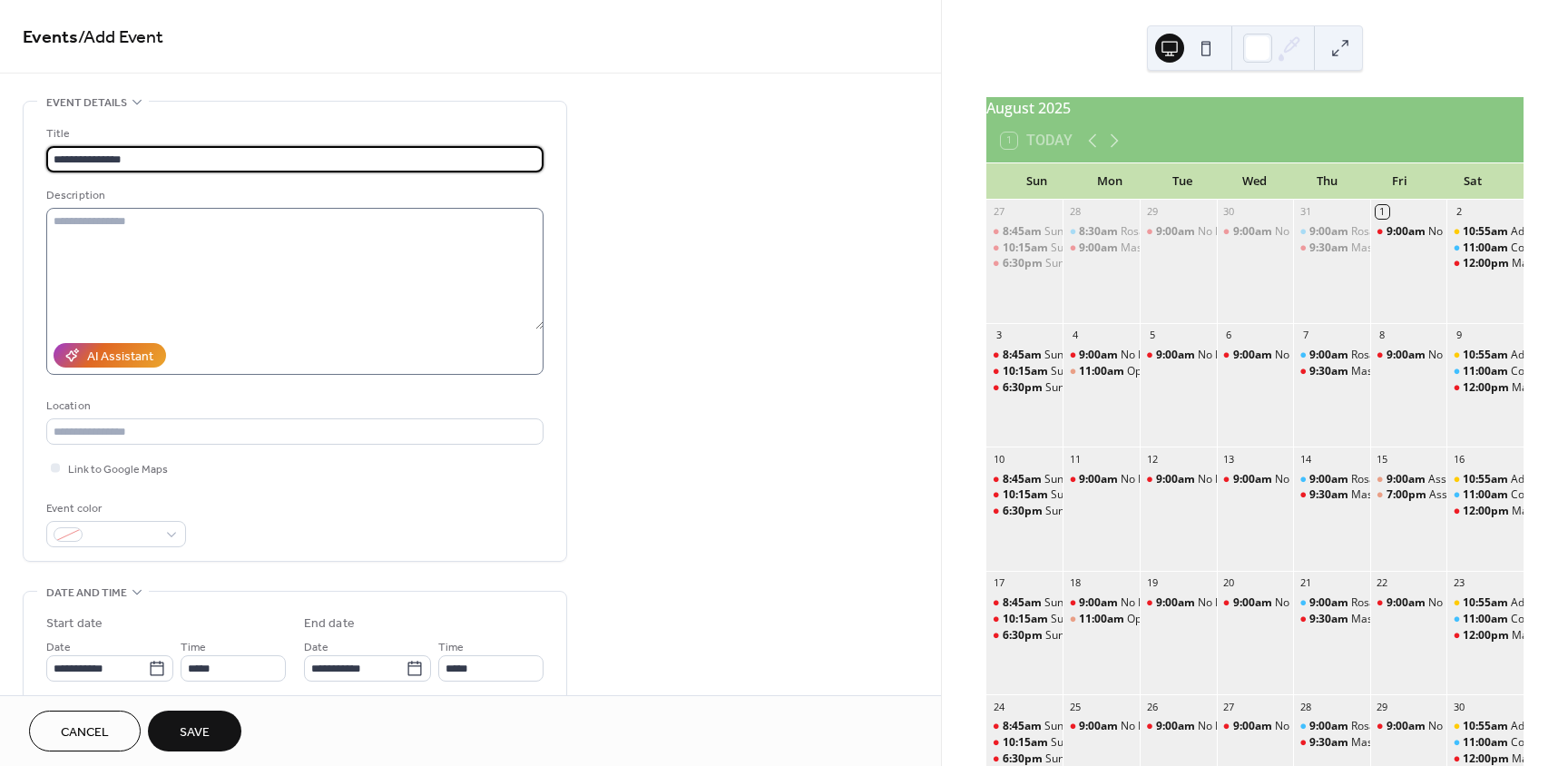 type on "**********" 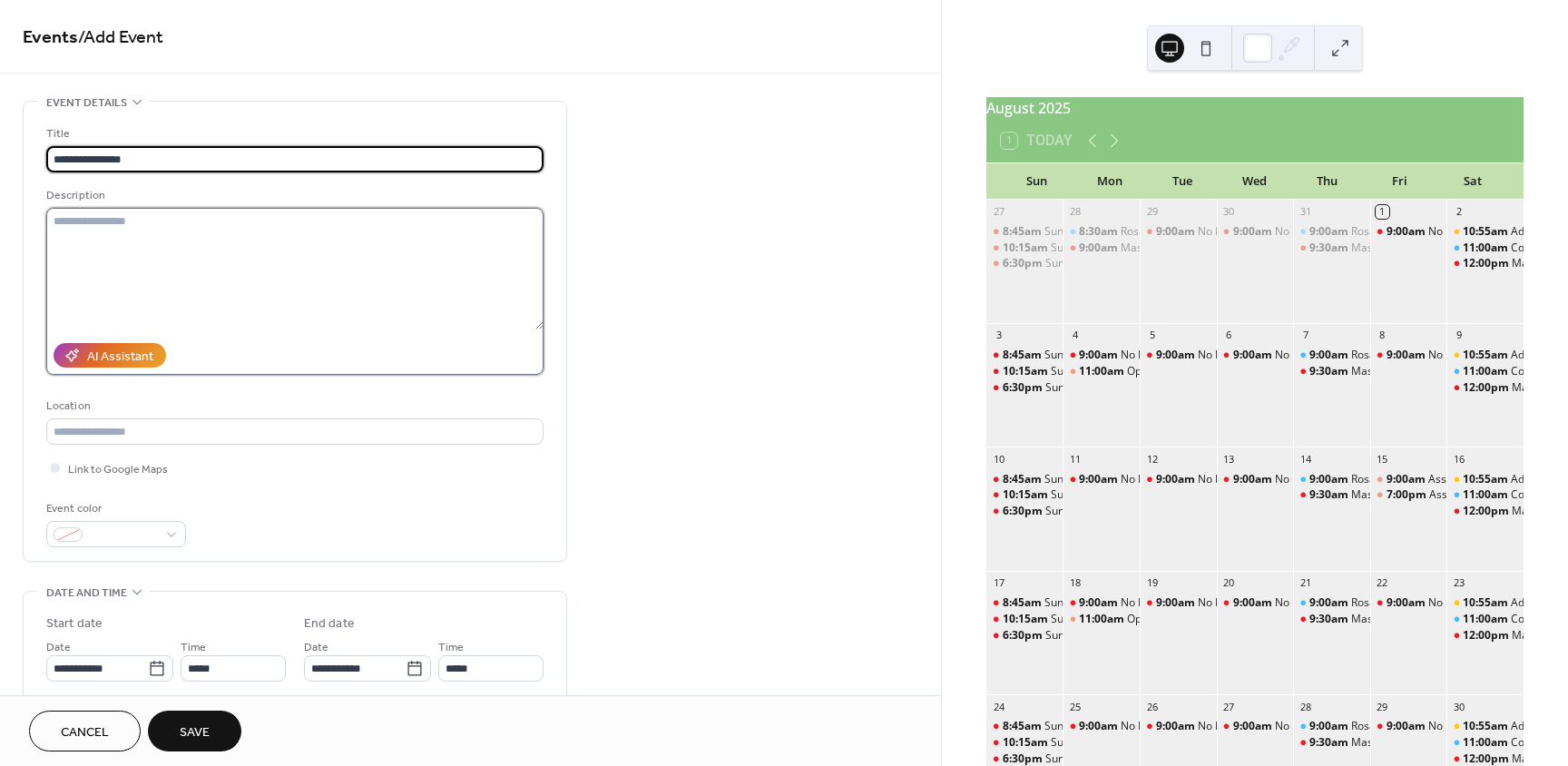 click at bounding box center [295, 269] 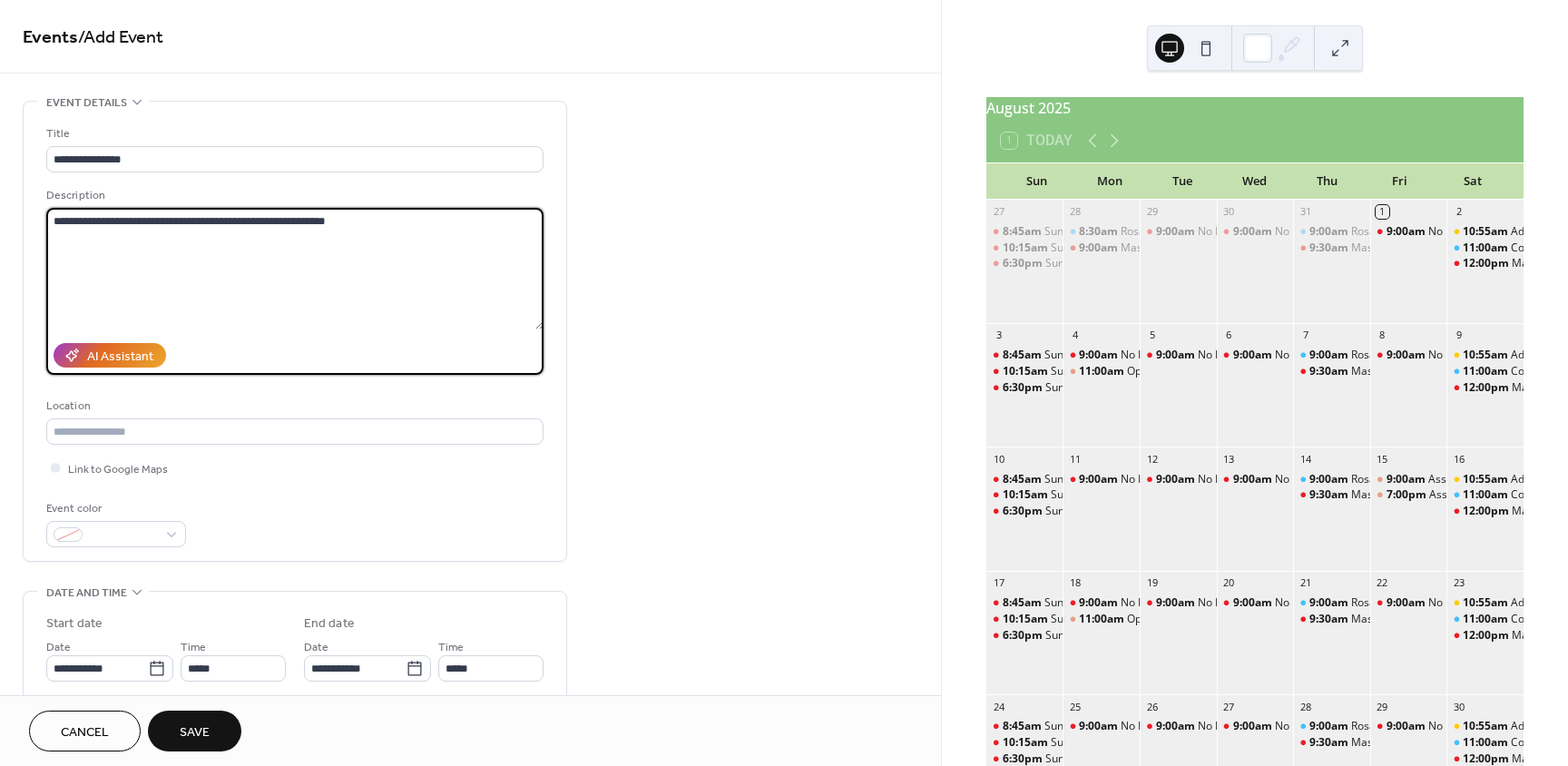 click on "**********" at bounding box center [295, 269] 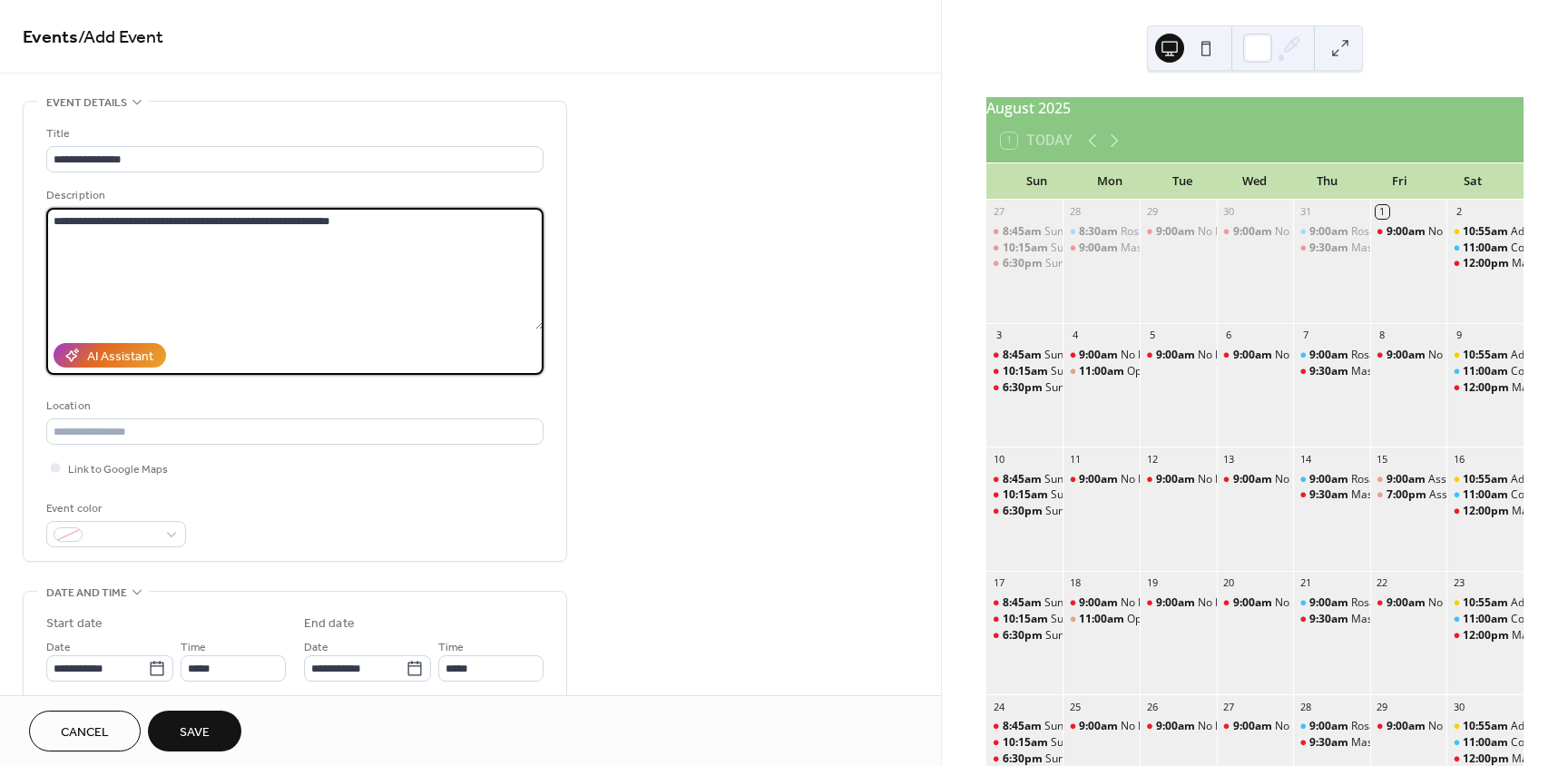 click on "**********" at bounding box center (295, 269) 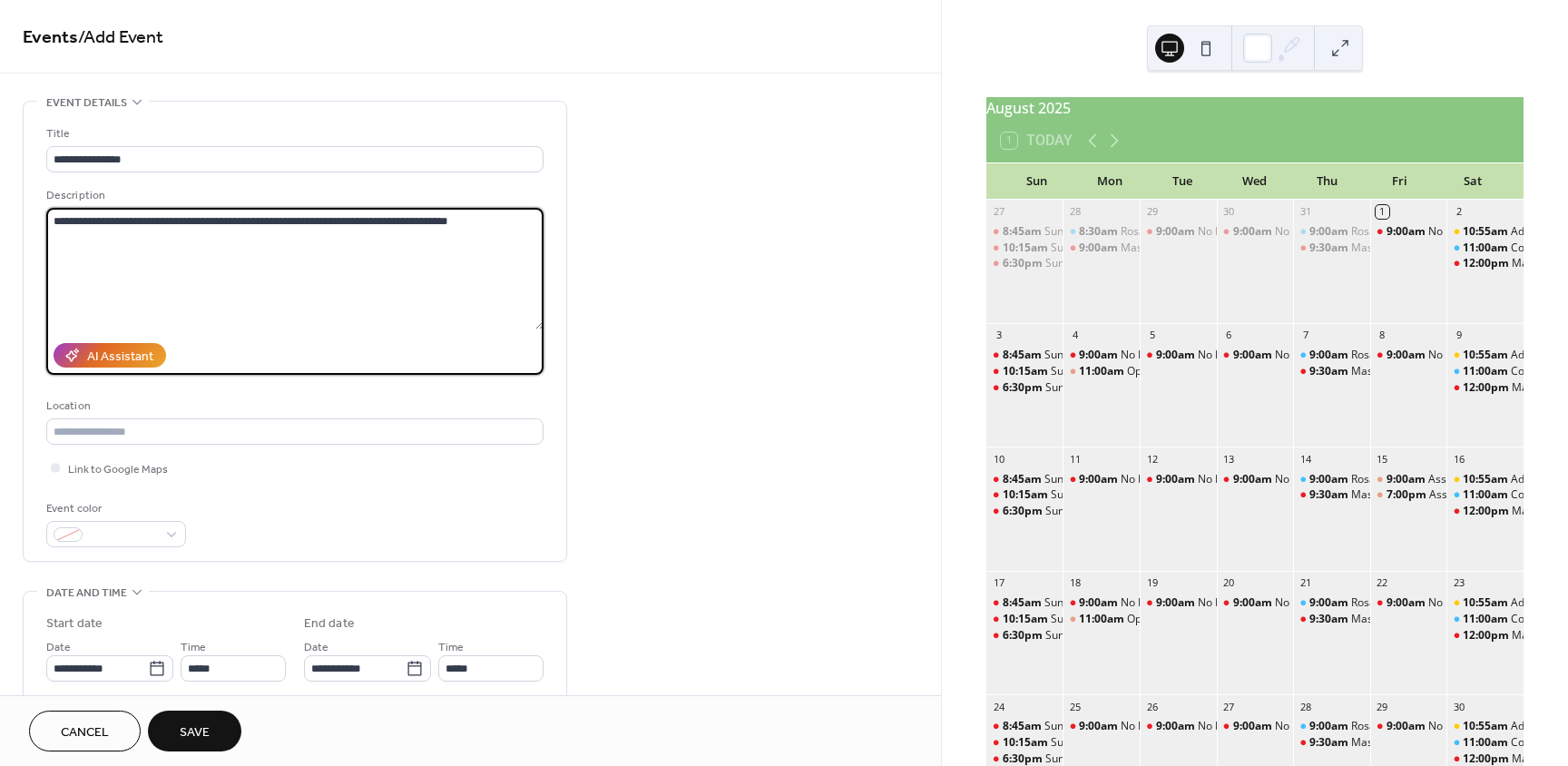 click on "**********" at bounding box center (295, 269) 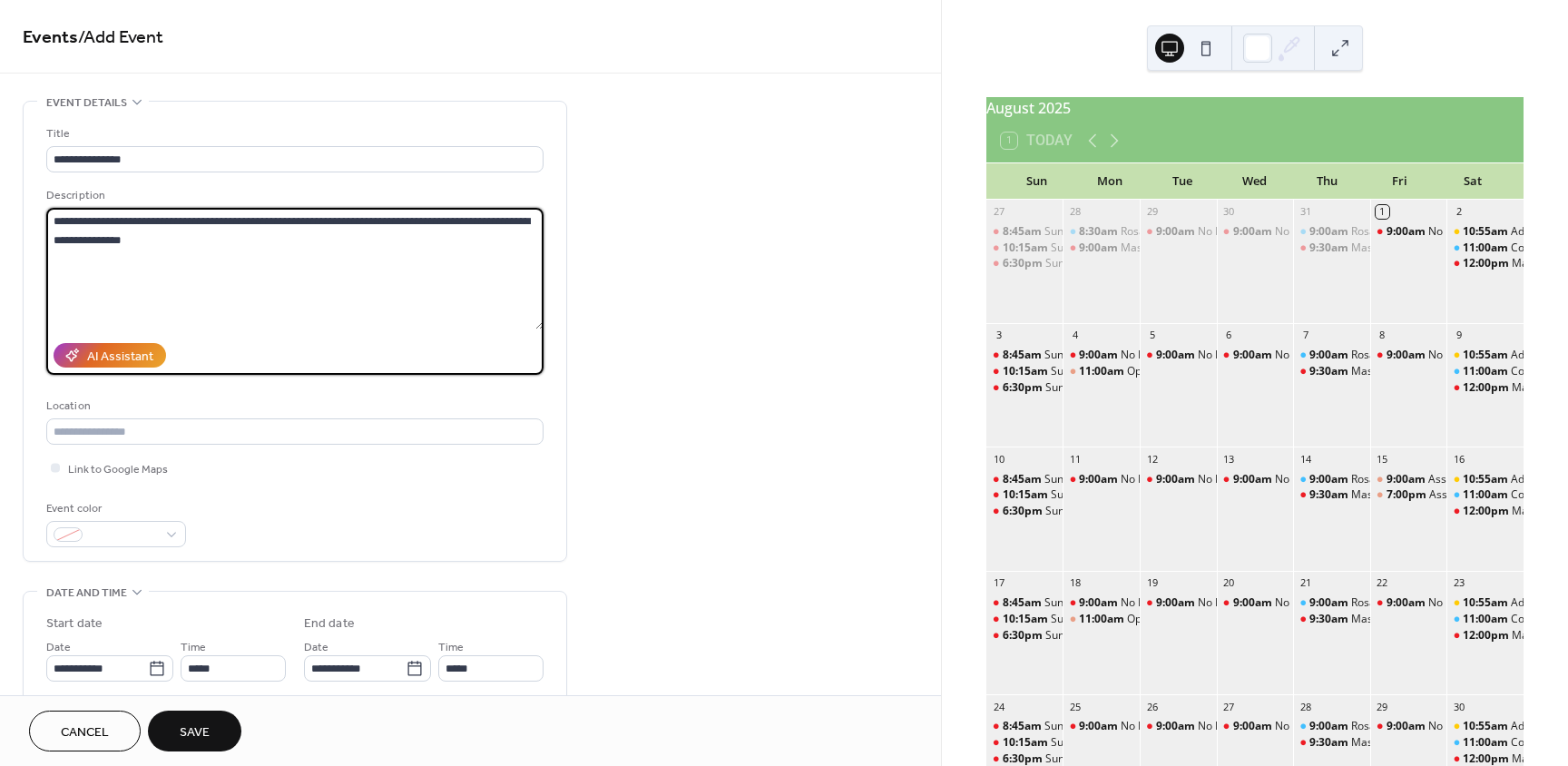 click on "**********" at bounding box center (295, 269) 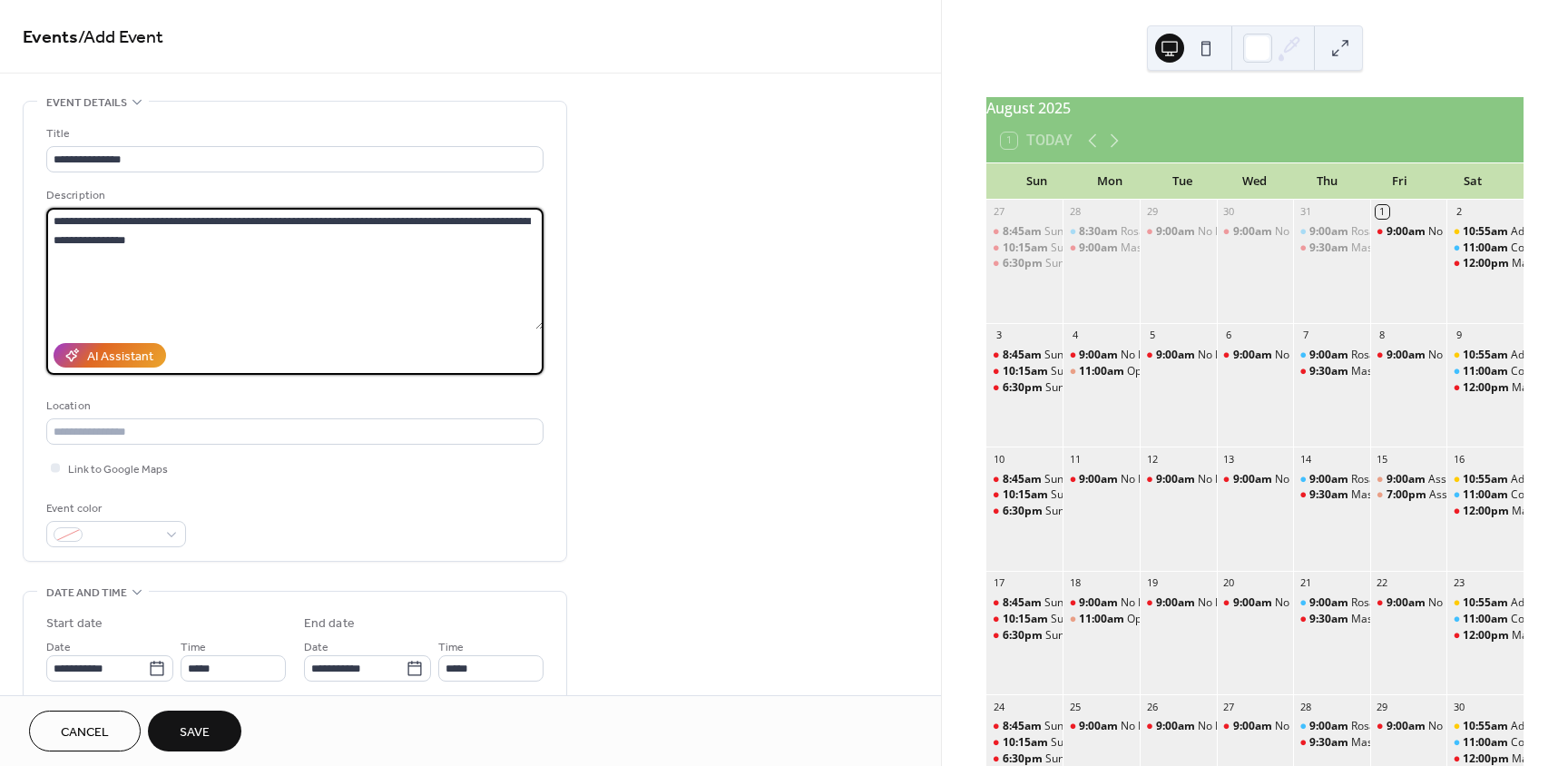 click on "**********" at bounding box center (295, 269) 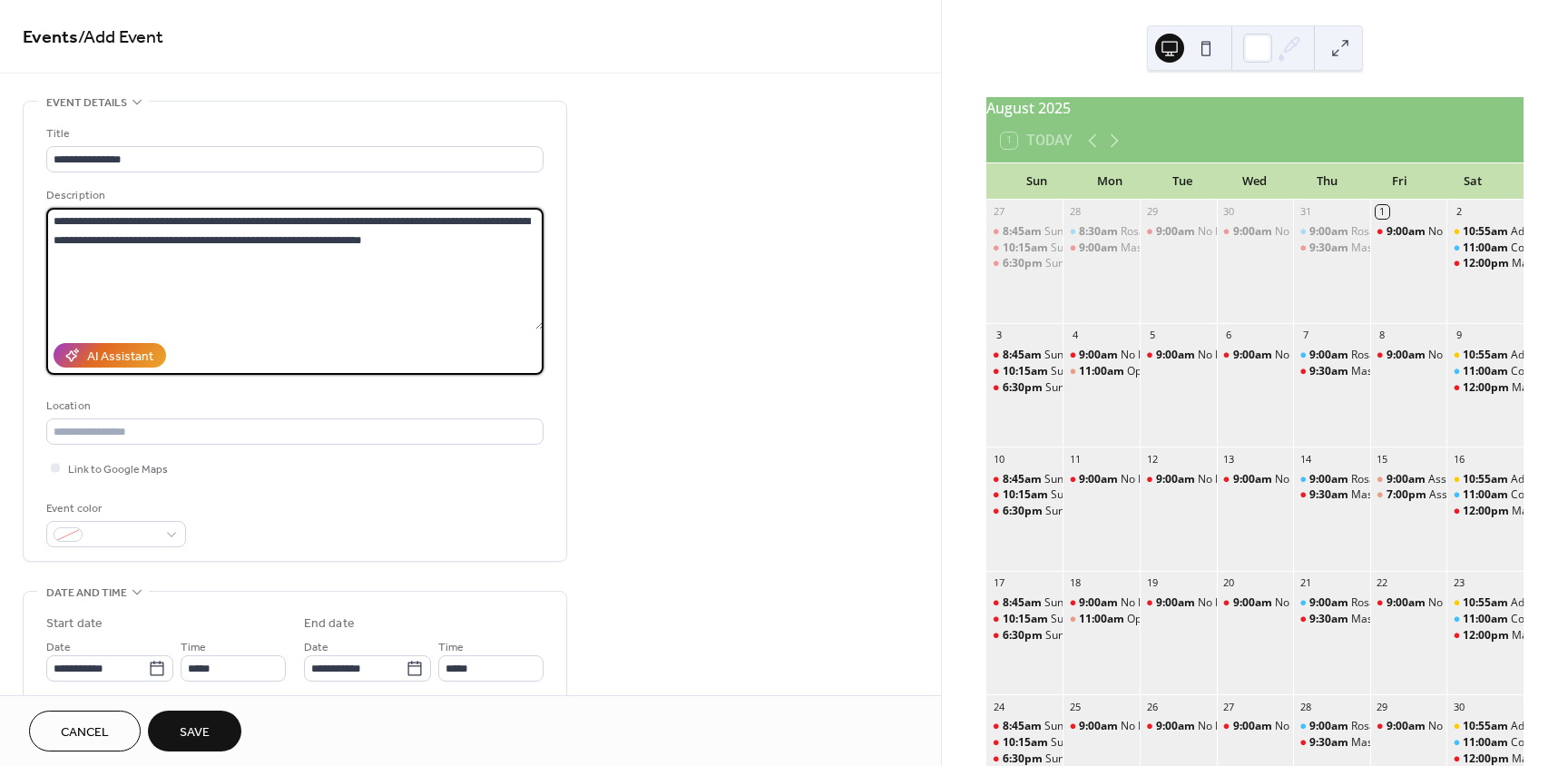 click on "**********" at bounding box center [295, 269] 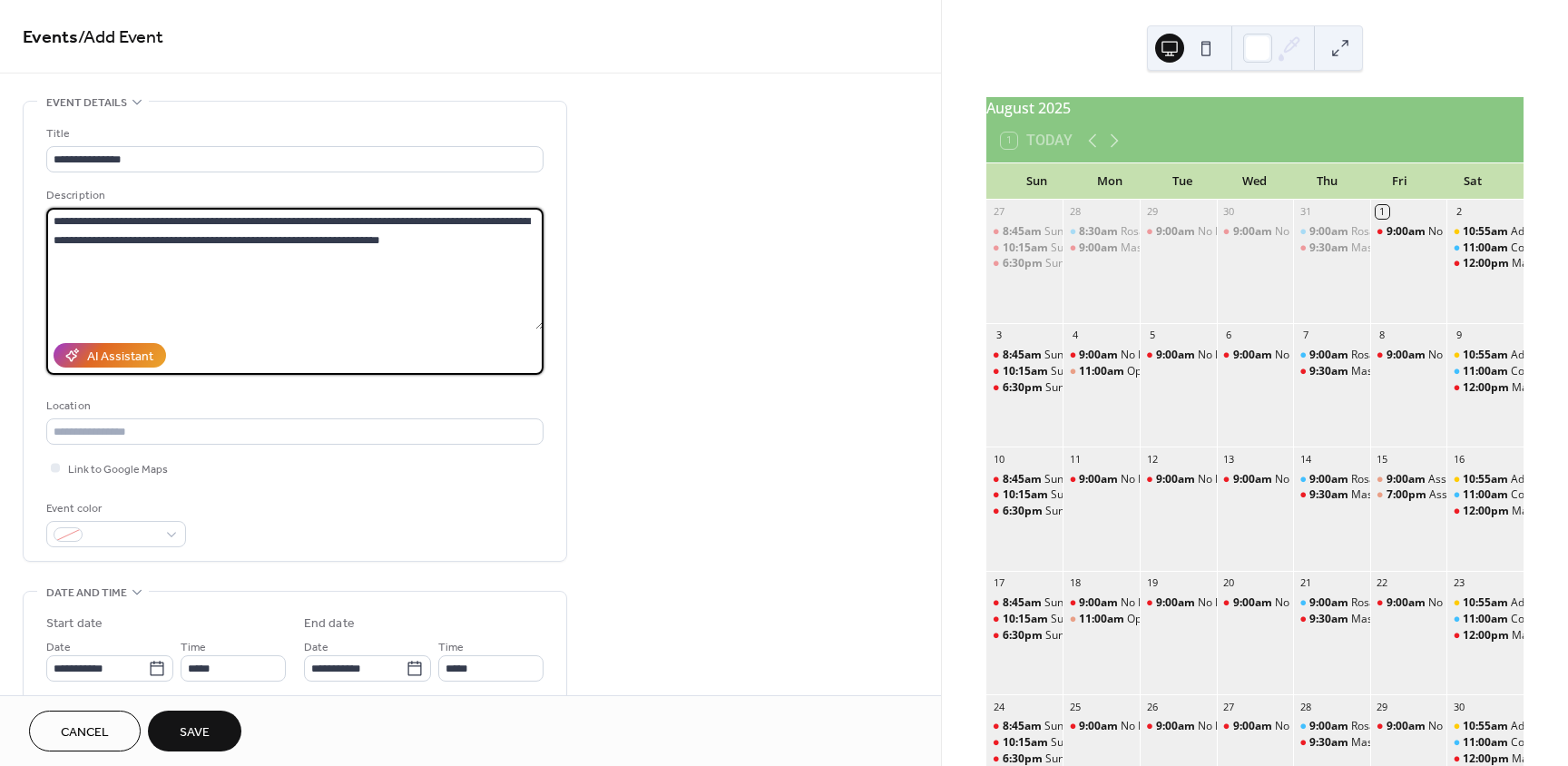 click on "**********" at bounding box center [295, 269] 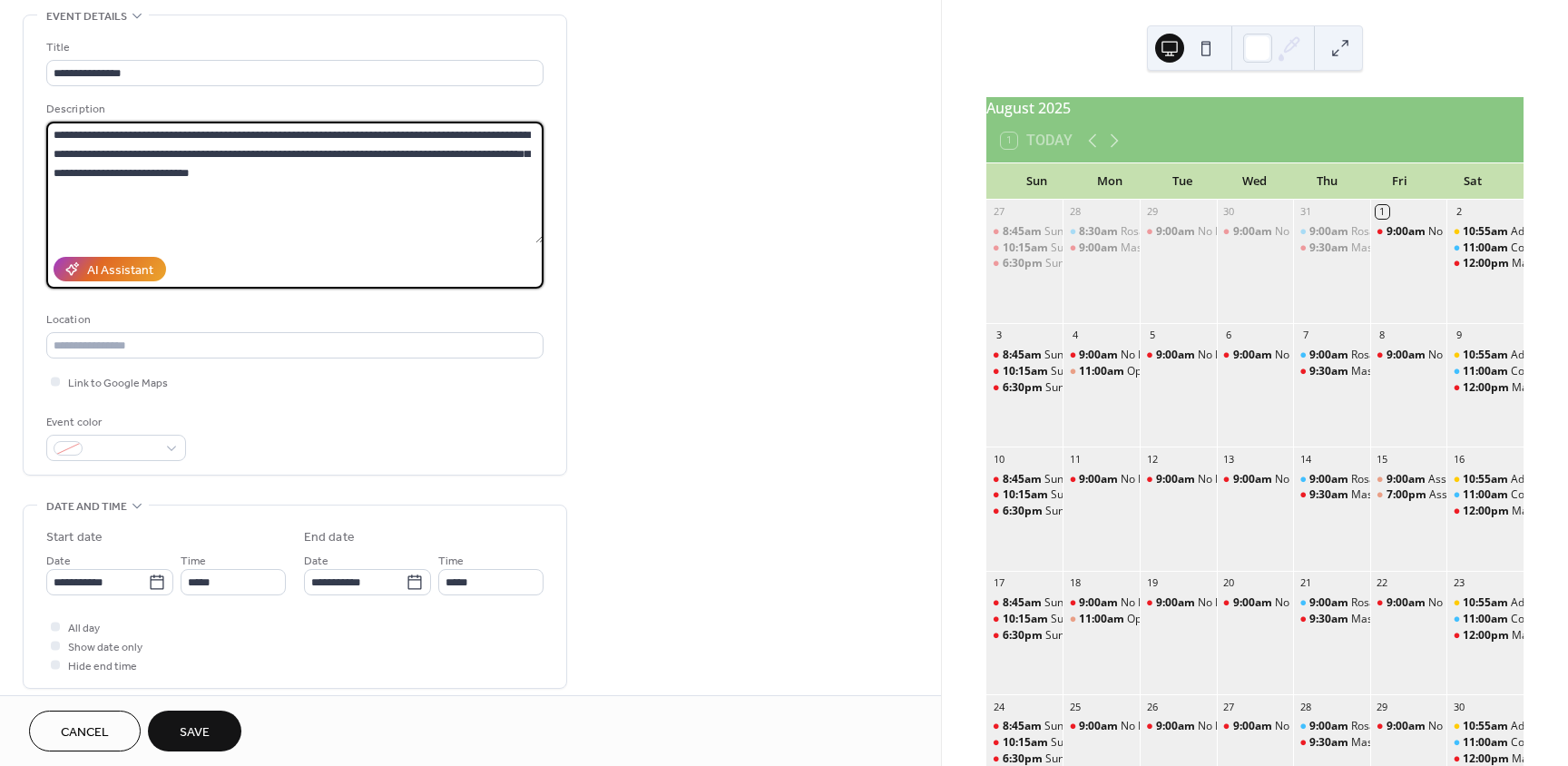 scroll, scrollTop: 91, scrollLeft: 0, axis: vertical 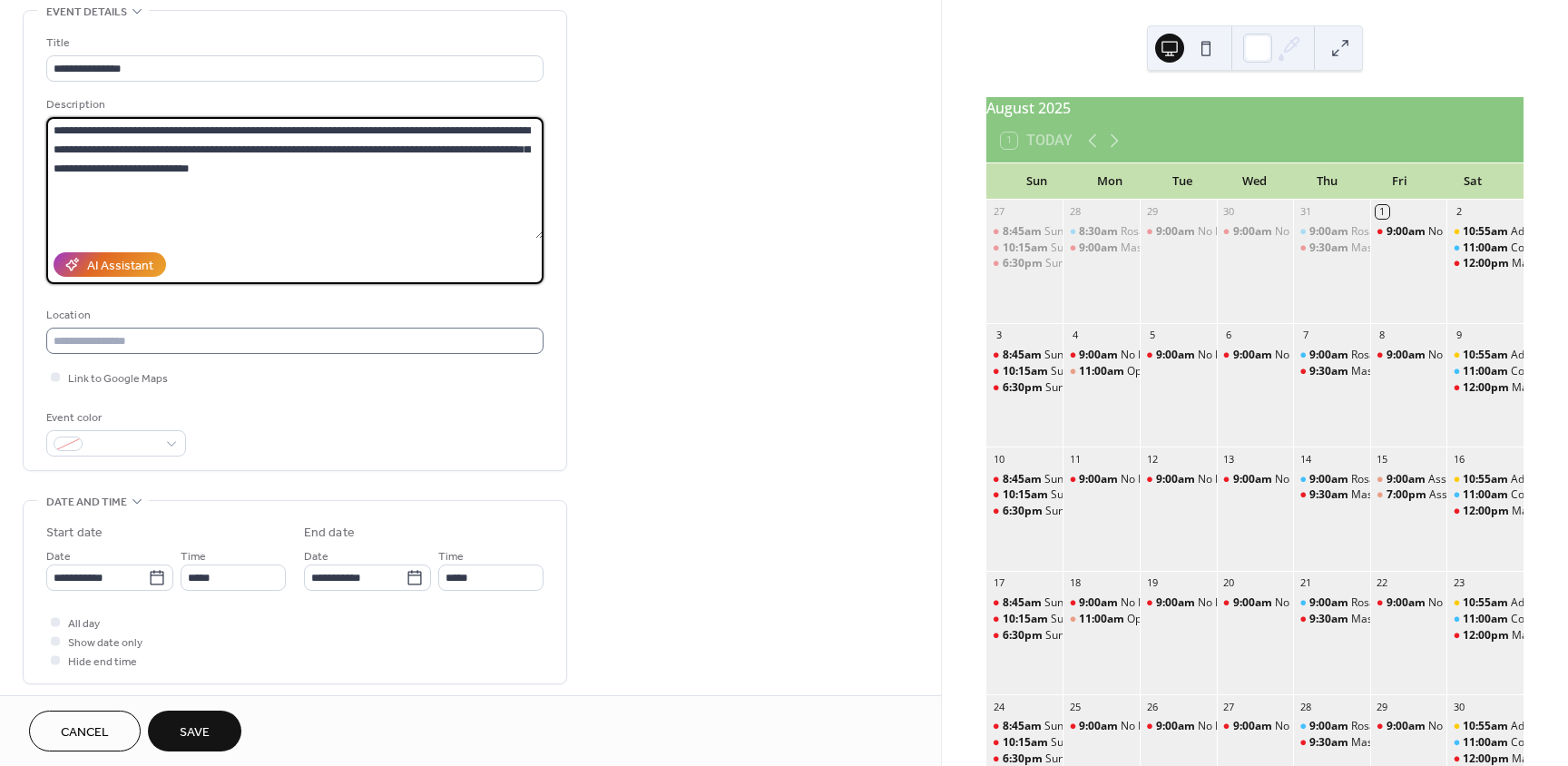 type on "**********" 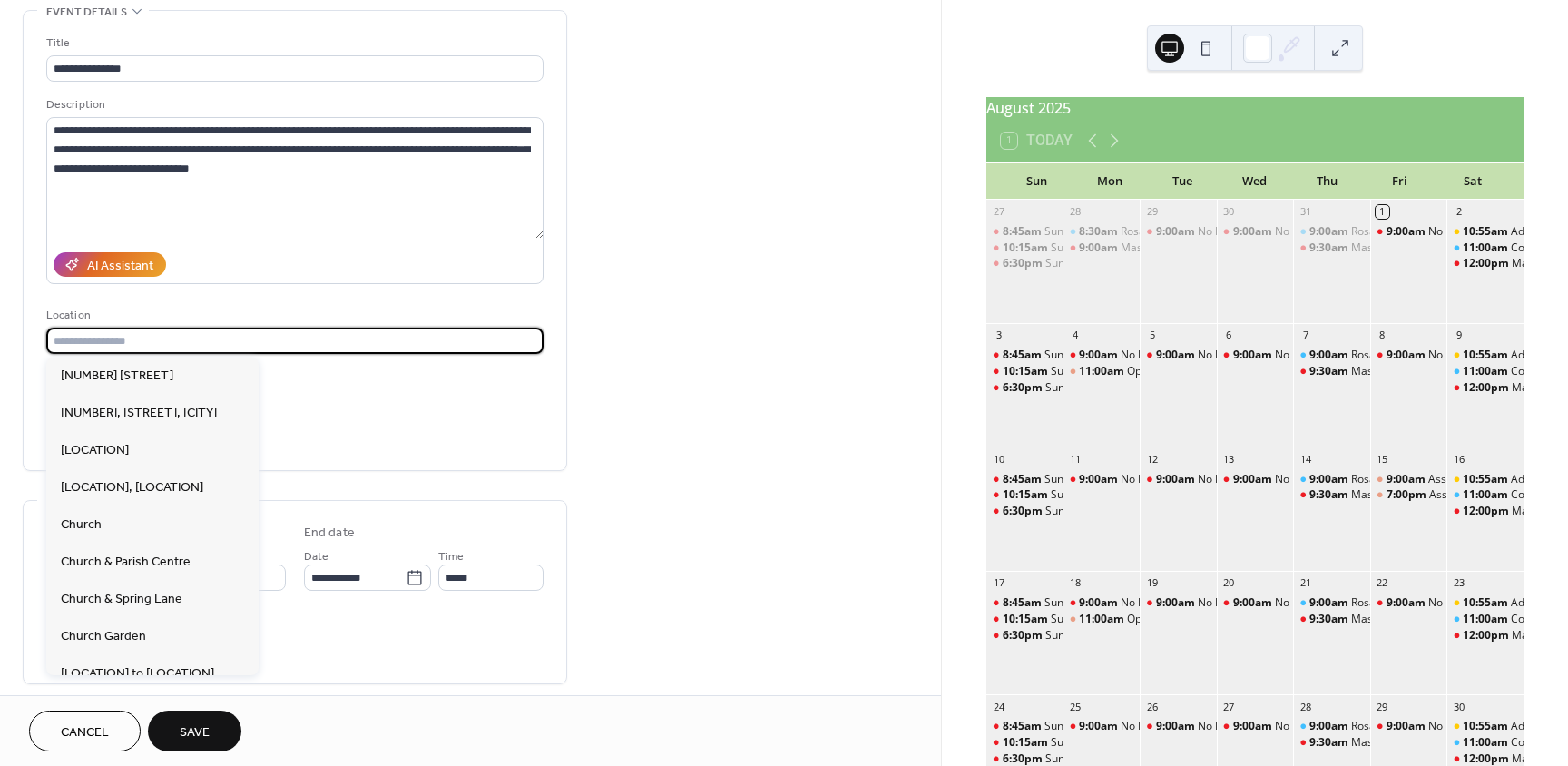 click at bounding box center [295, 340] 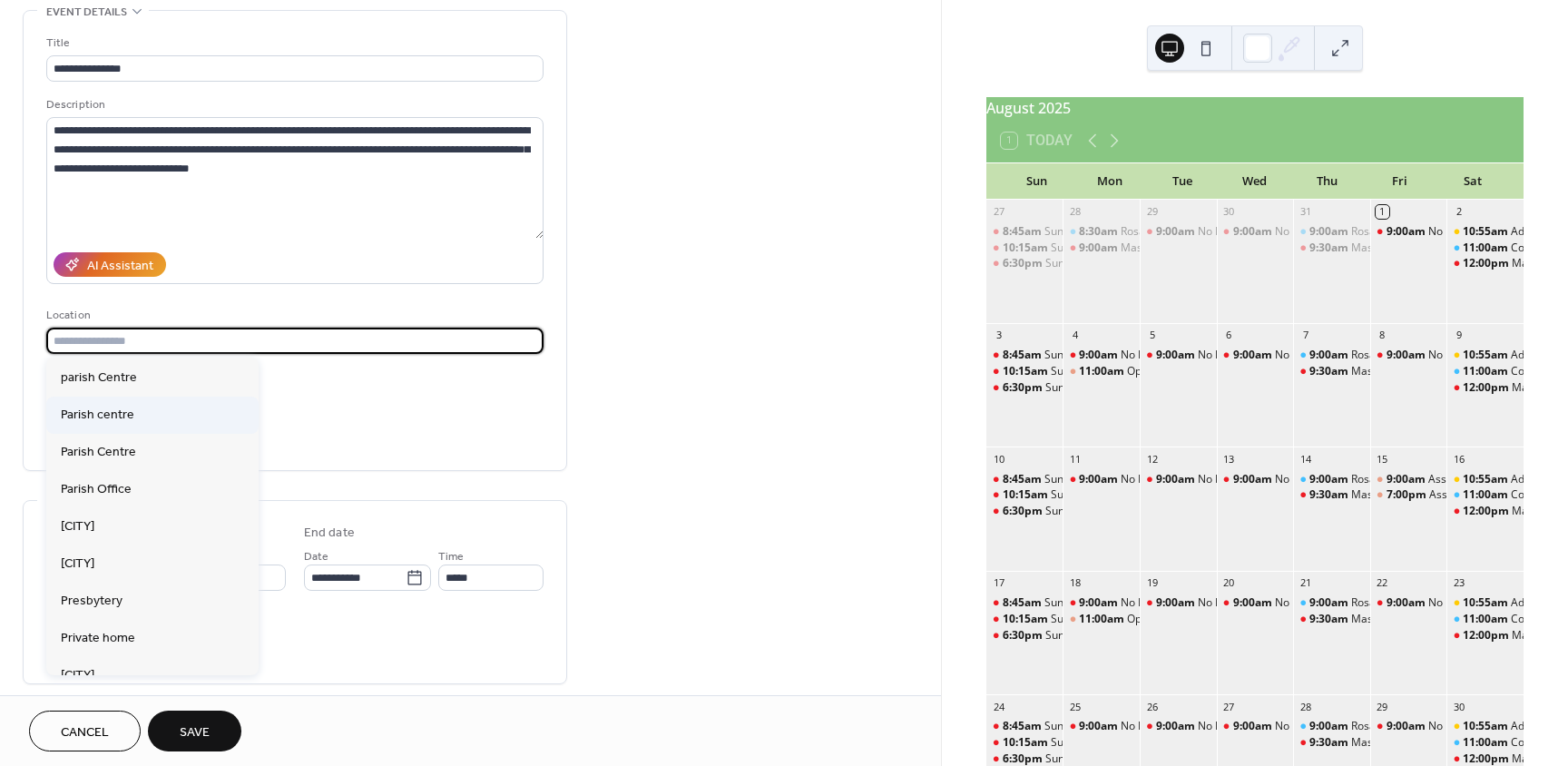 scroll, scrollTop: 998, scrollLeft: 0, axis: vertical 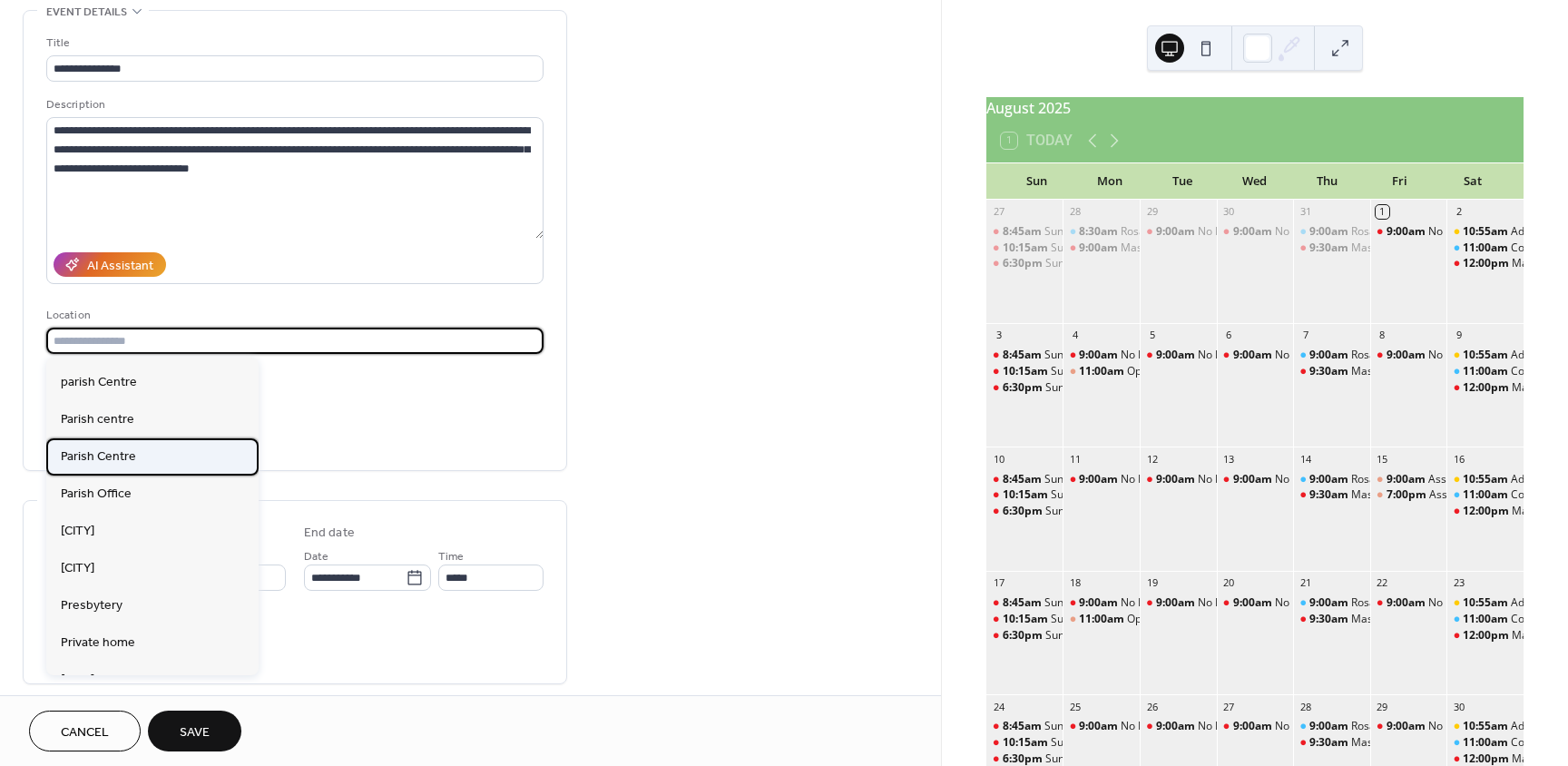 click on "Parish Centre" at bounding box center (98, 457) 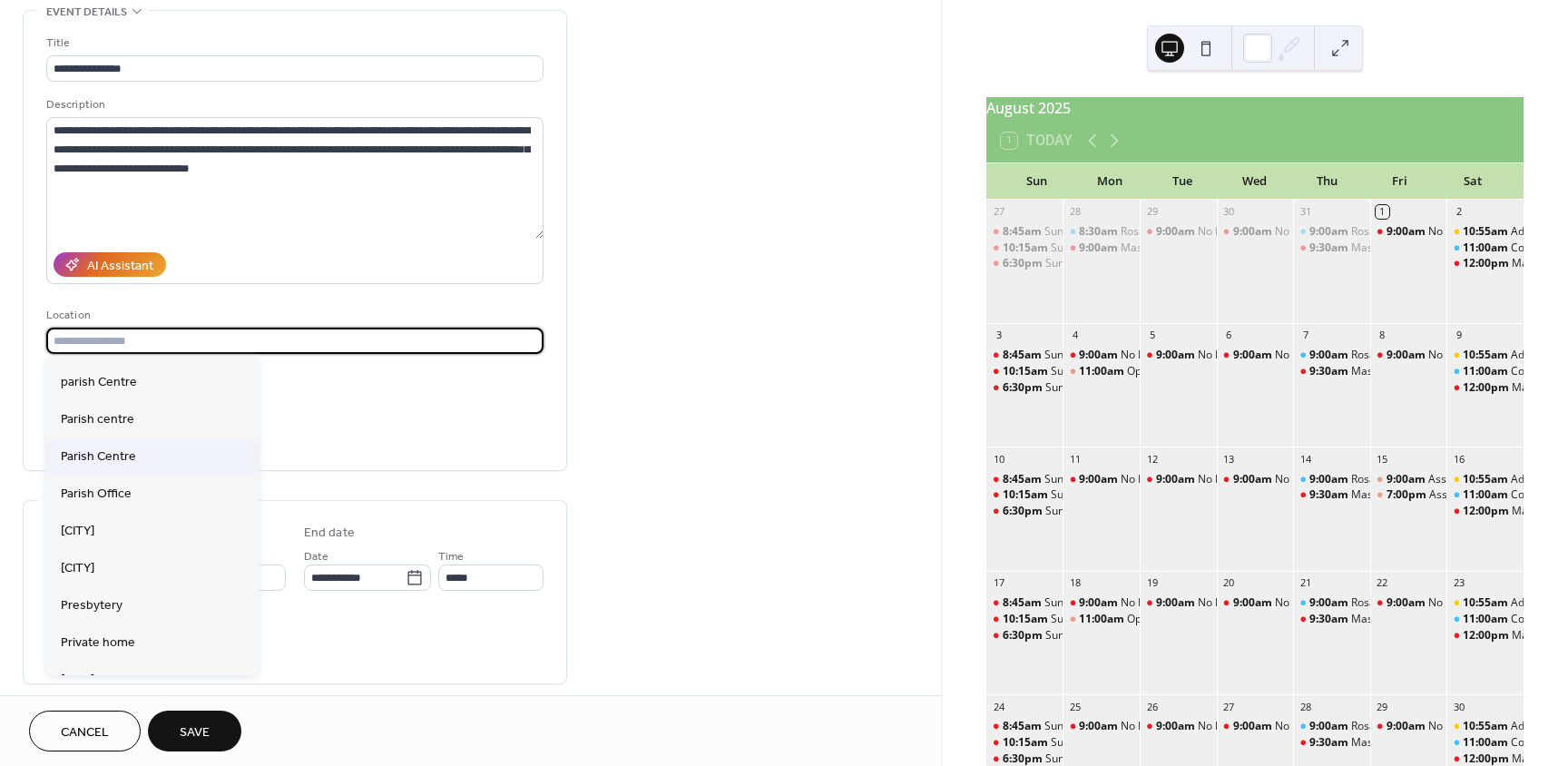 type on "**********" 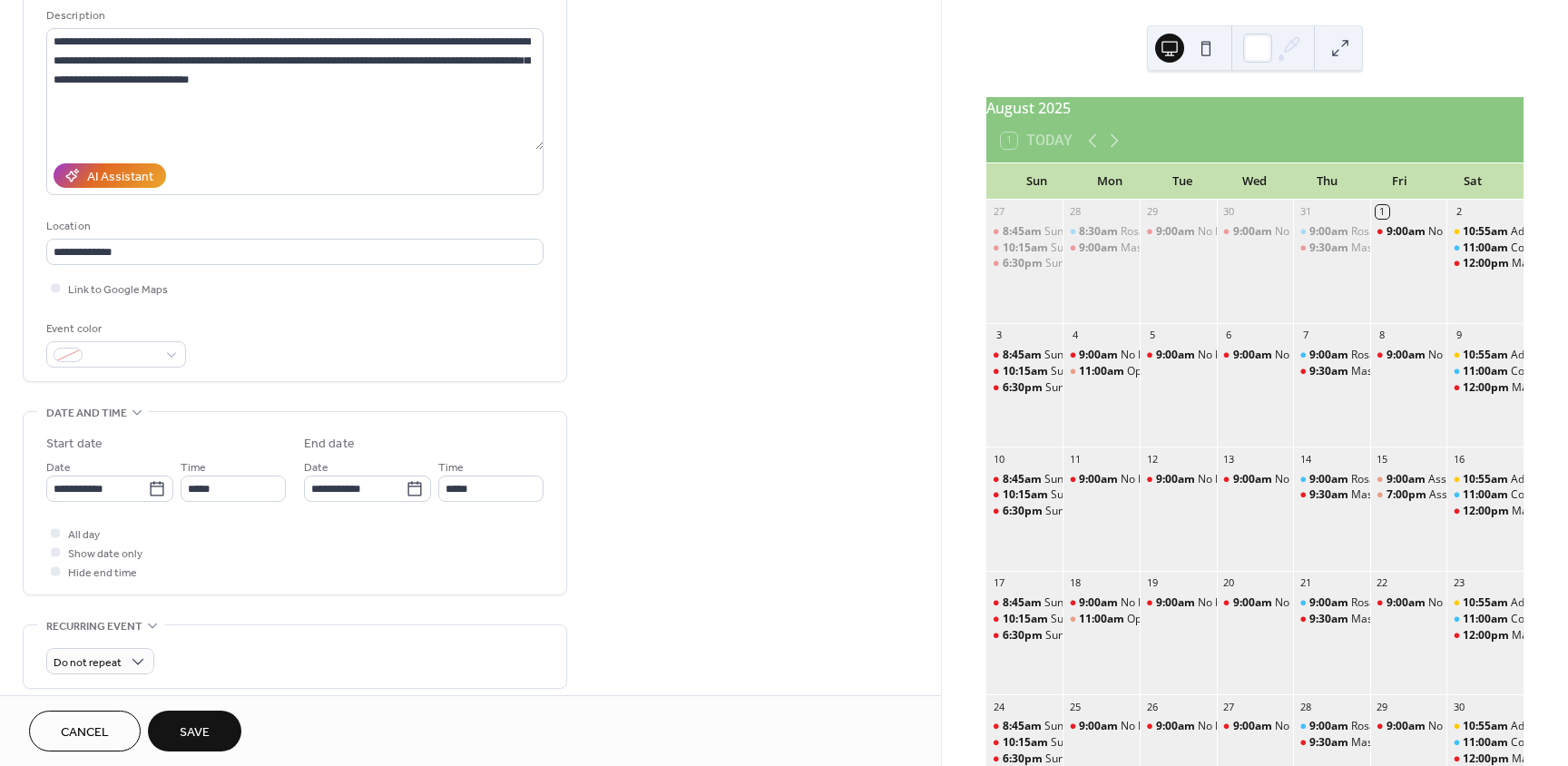 scroll, scrollTop: 182, scrollLeft: 0, axis: vertical 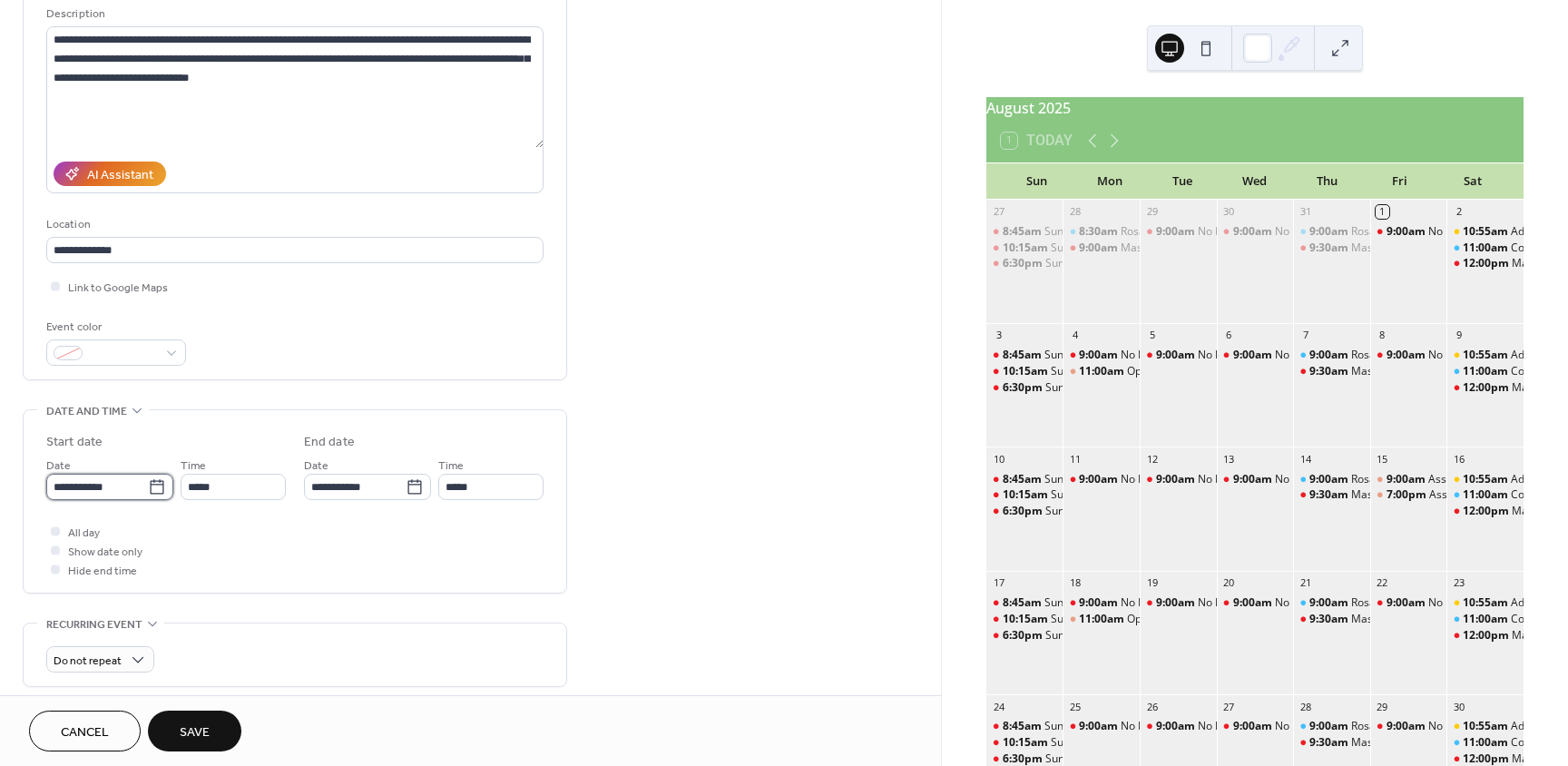 click on "**********" at bounding box center (97, 486) 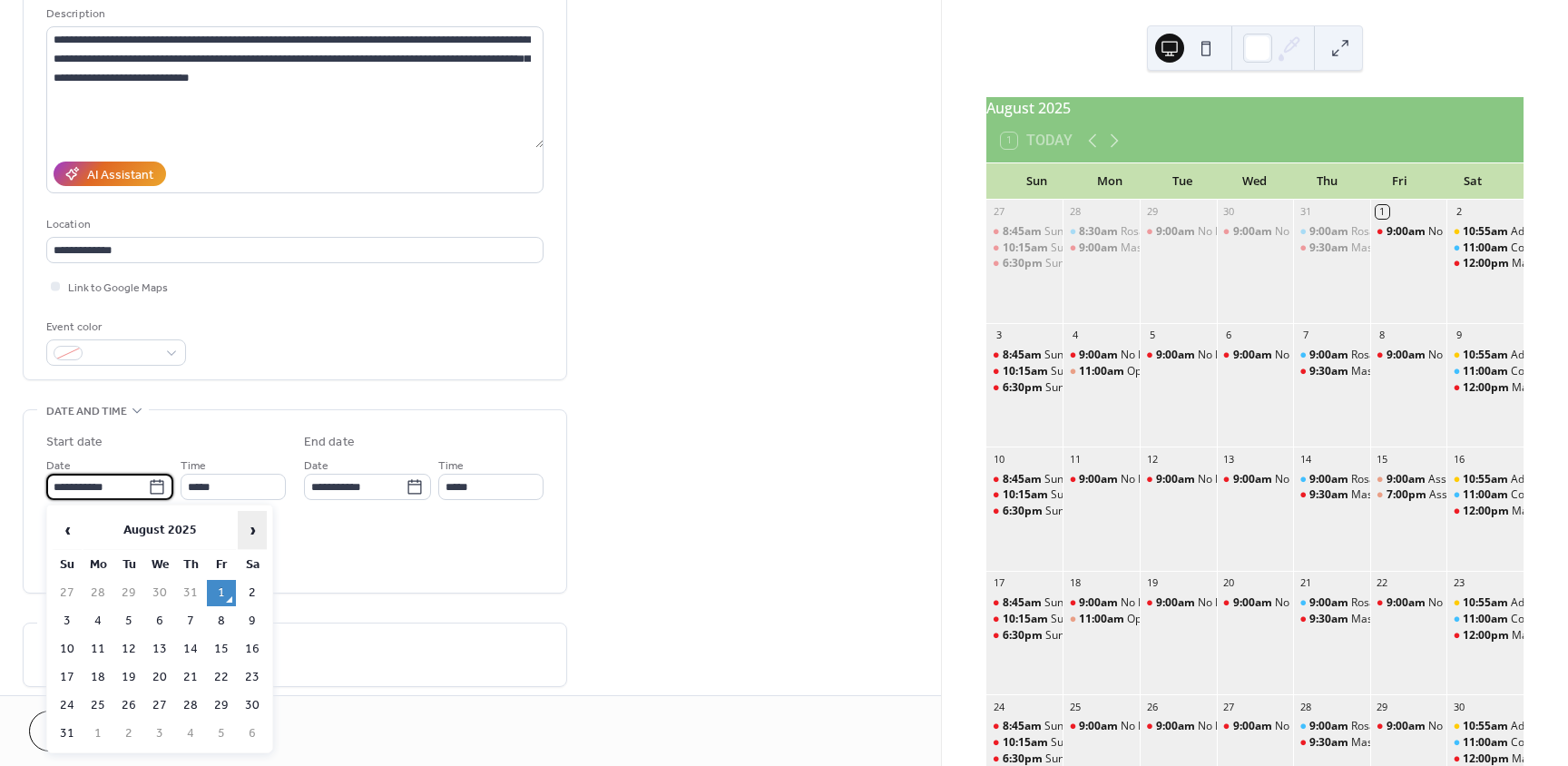 click on "›" at bounding box center (252, 530) 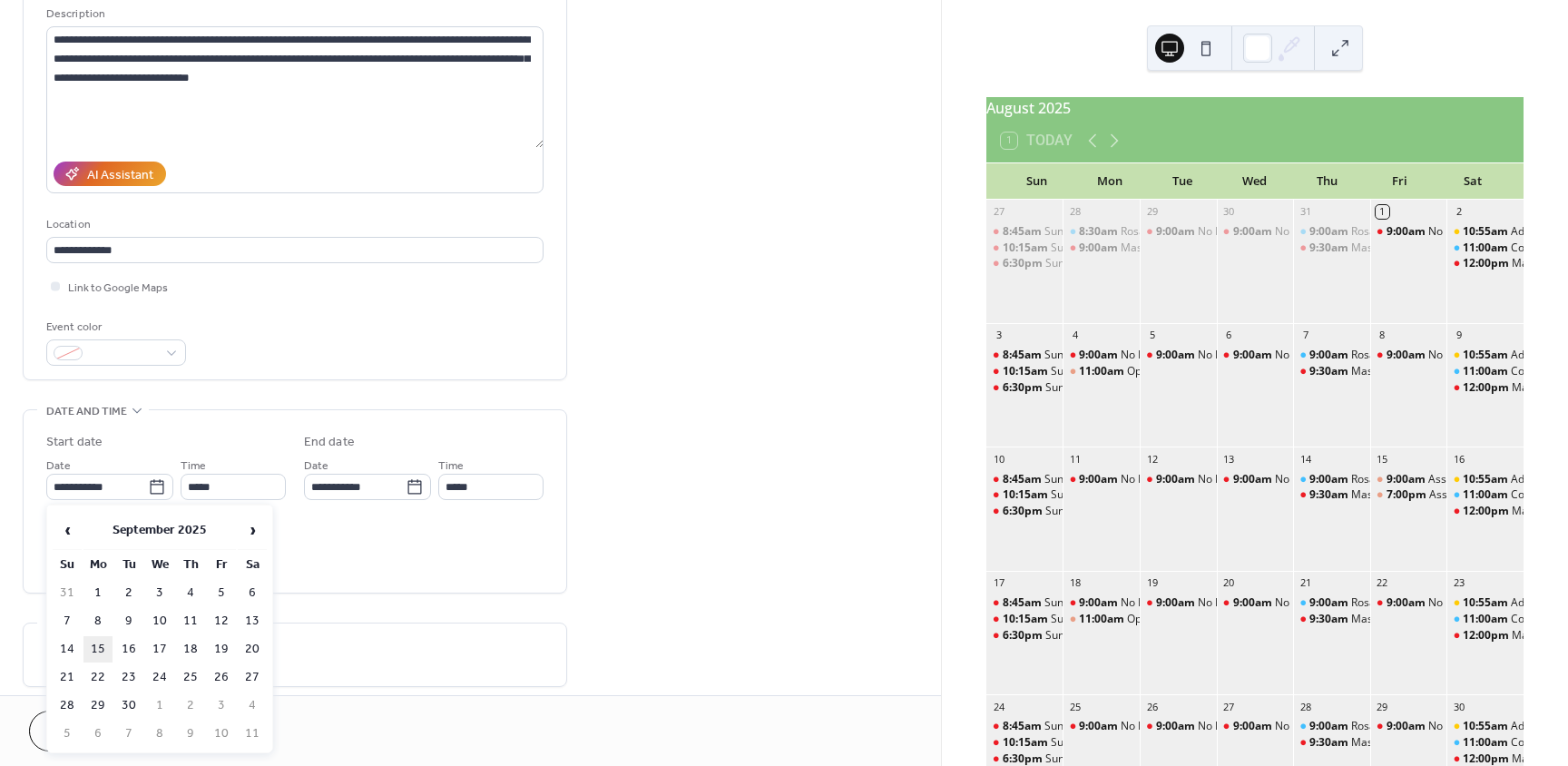 click on "15" at bounding box center [98, 649] 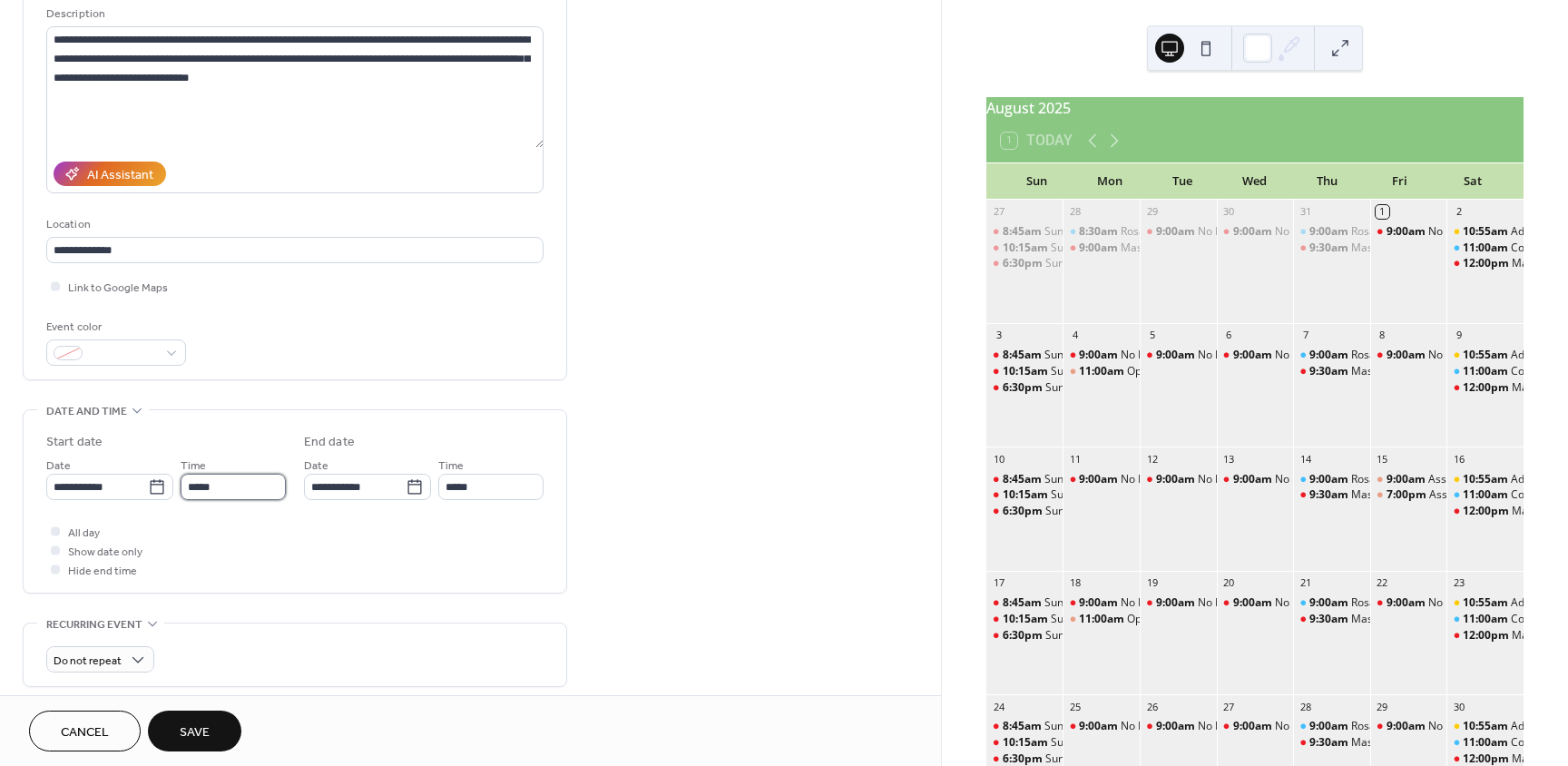 click on "*****" at bounding box center [233, 486] 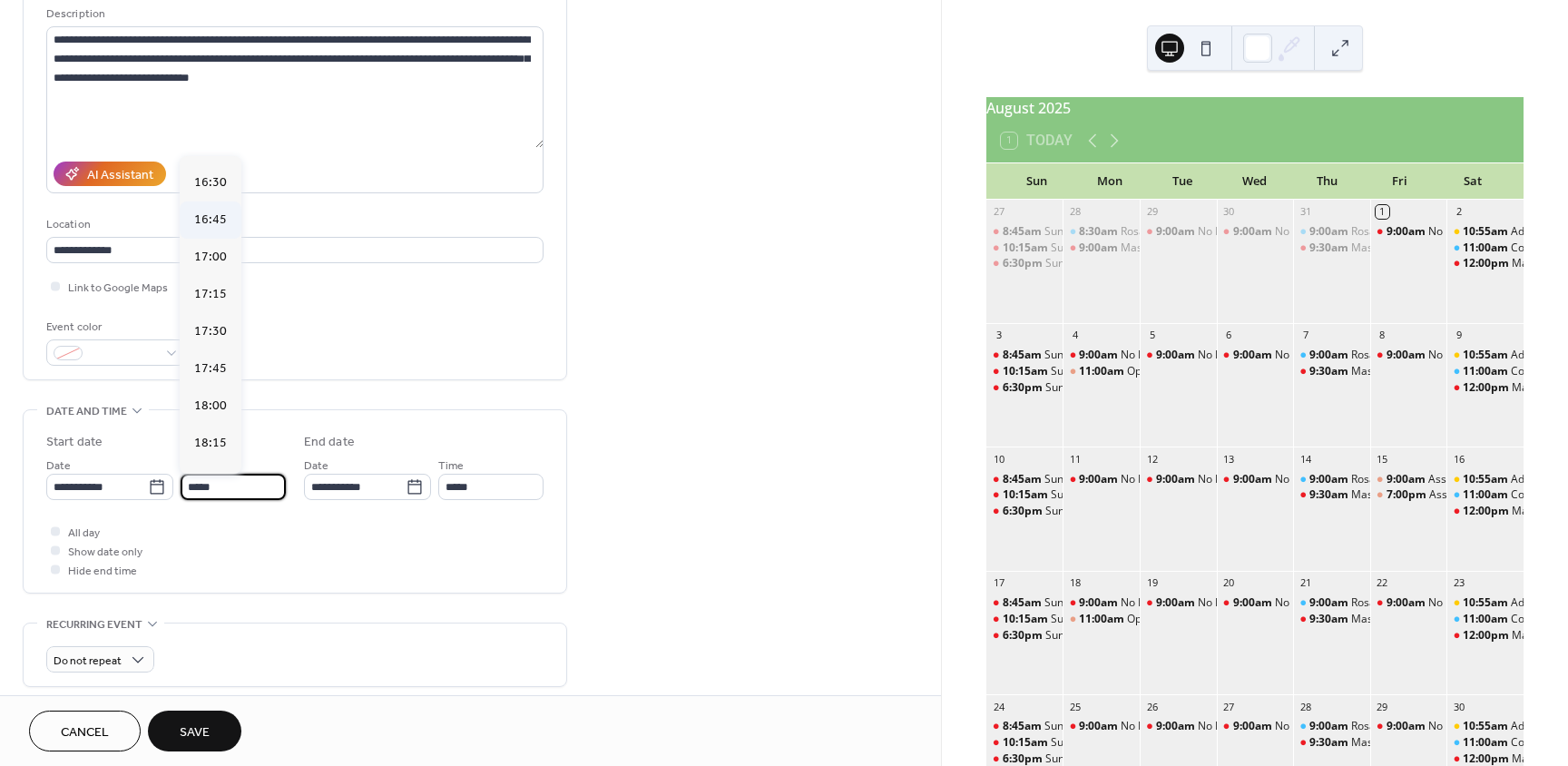 scroll, scrollTop: 2512, scrollLeft: 0, axis: vertical 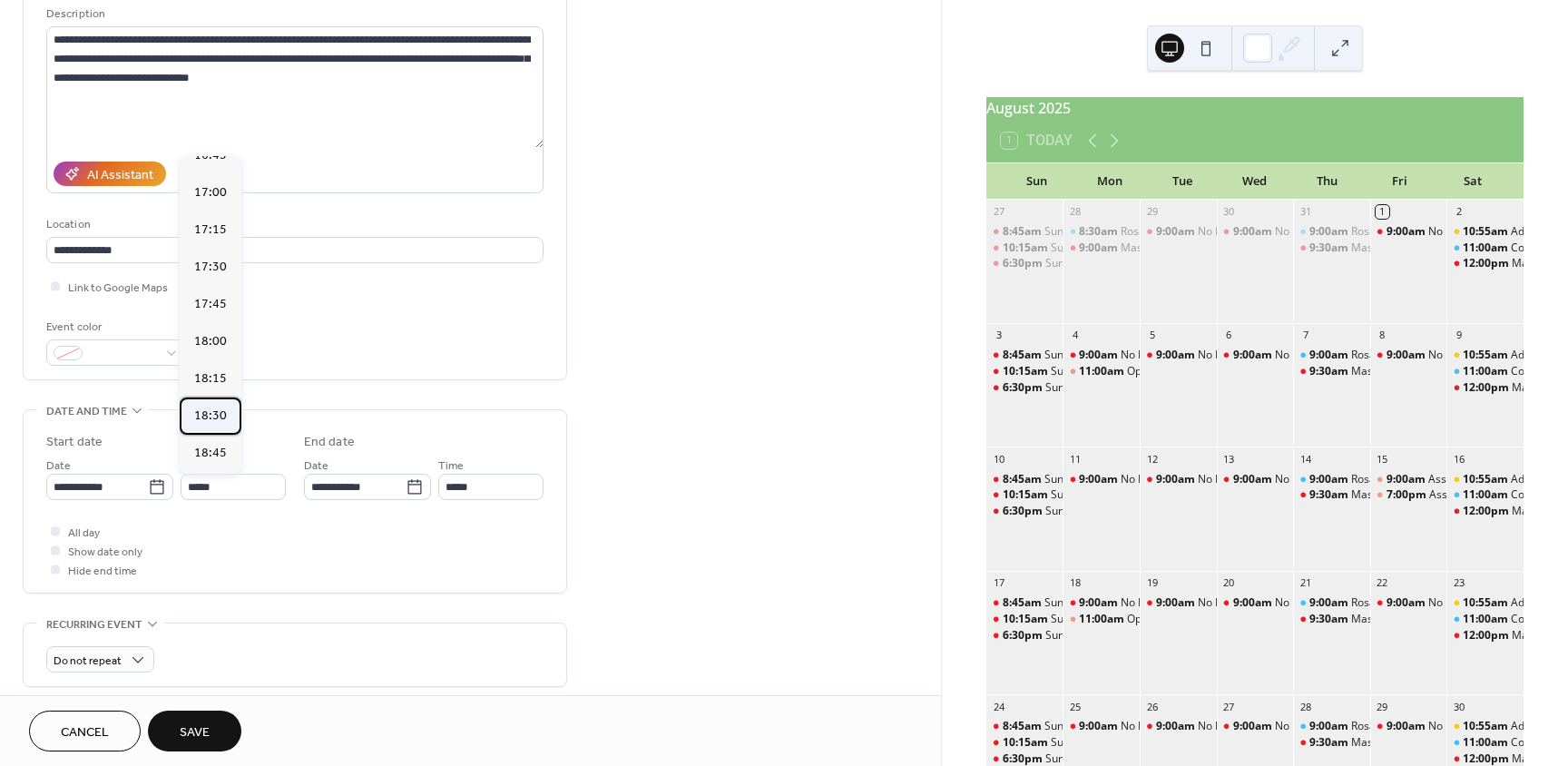 click on "18:30" at bounding box center (211, 416) 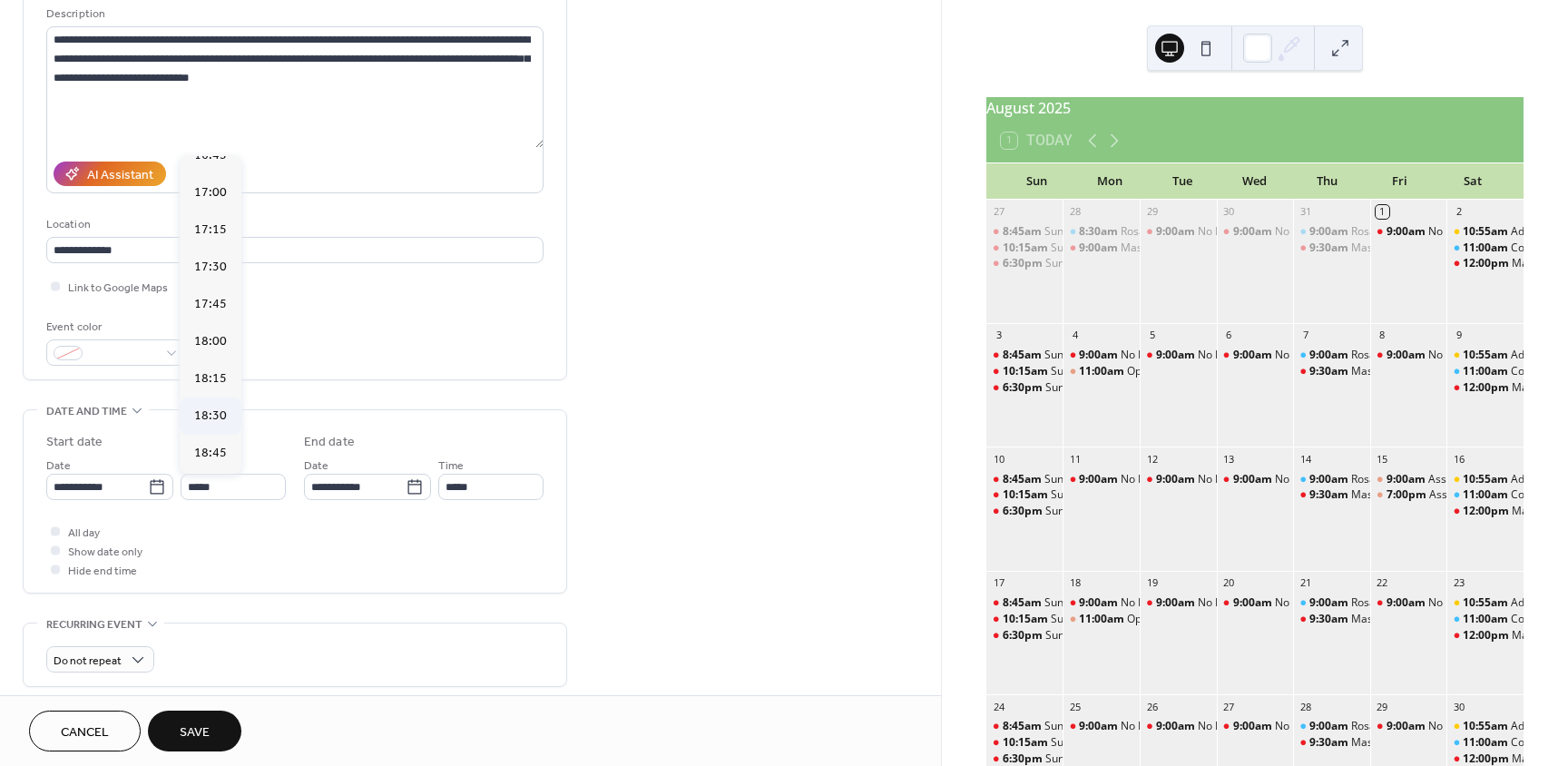 type on "*****" 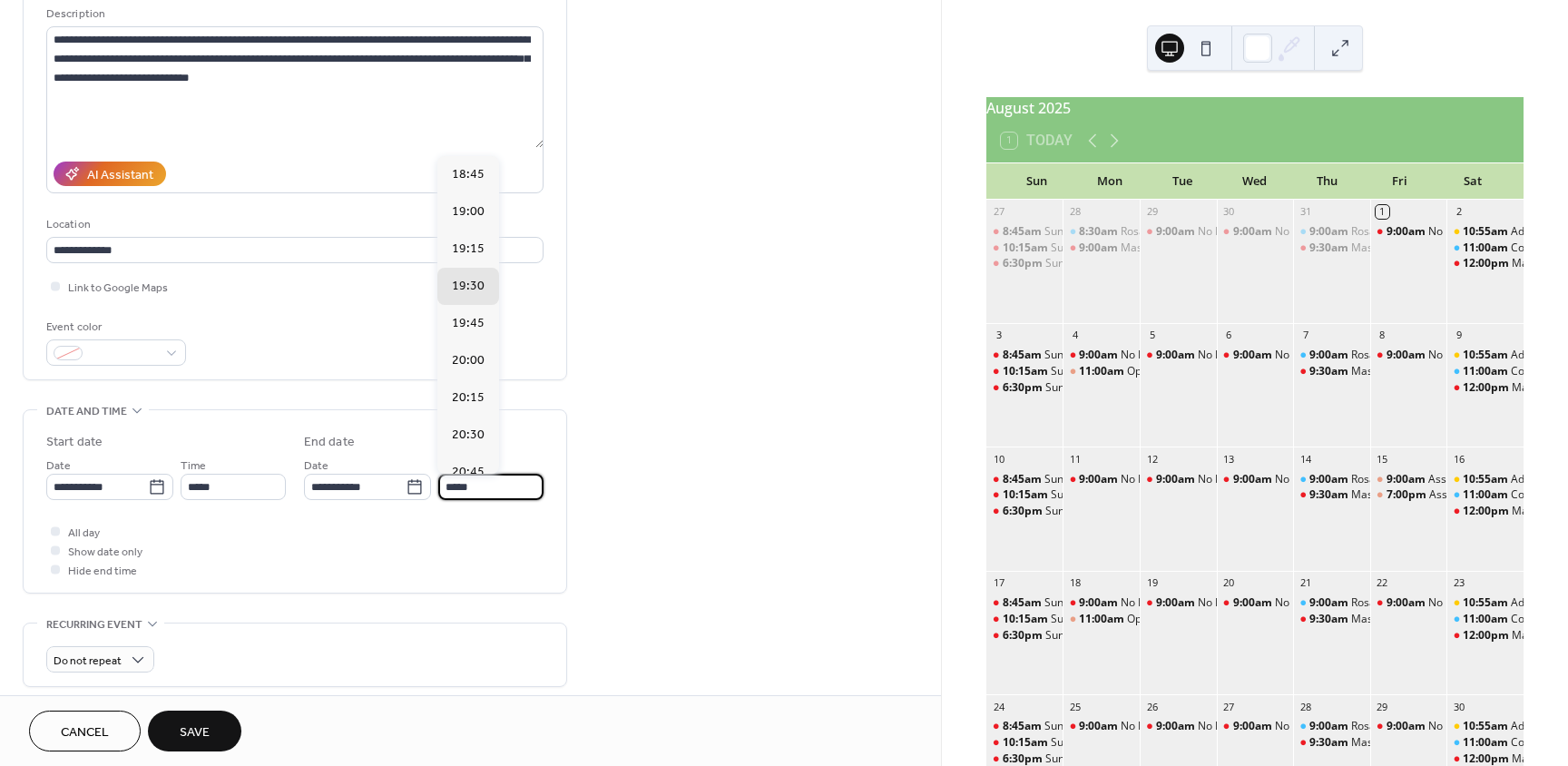 click on "*****" at bounding box center (491, 486) 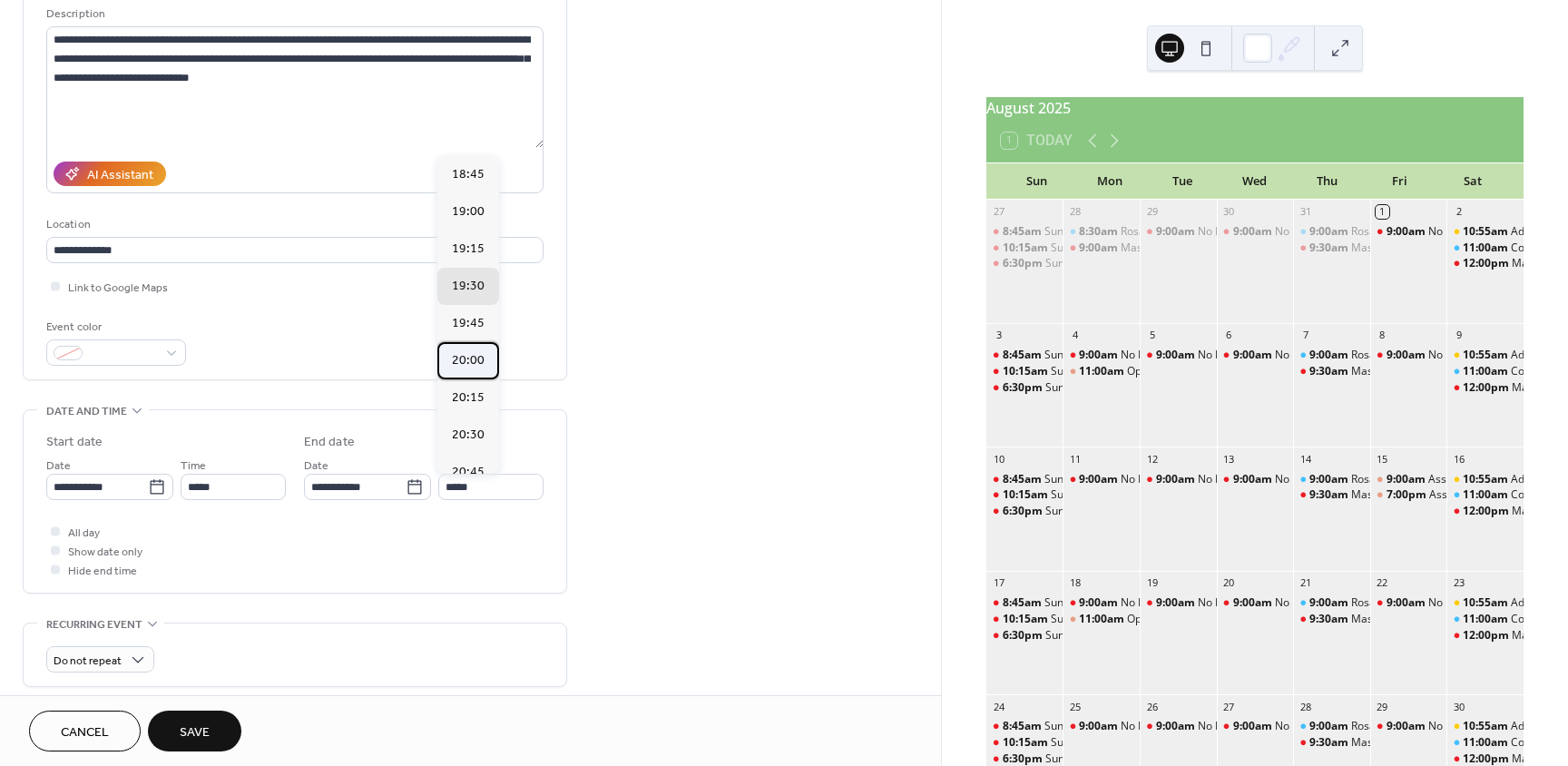 click on "20:00" at bounding box center [468, 360] 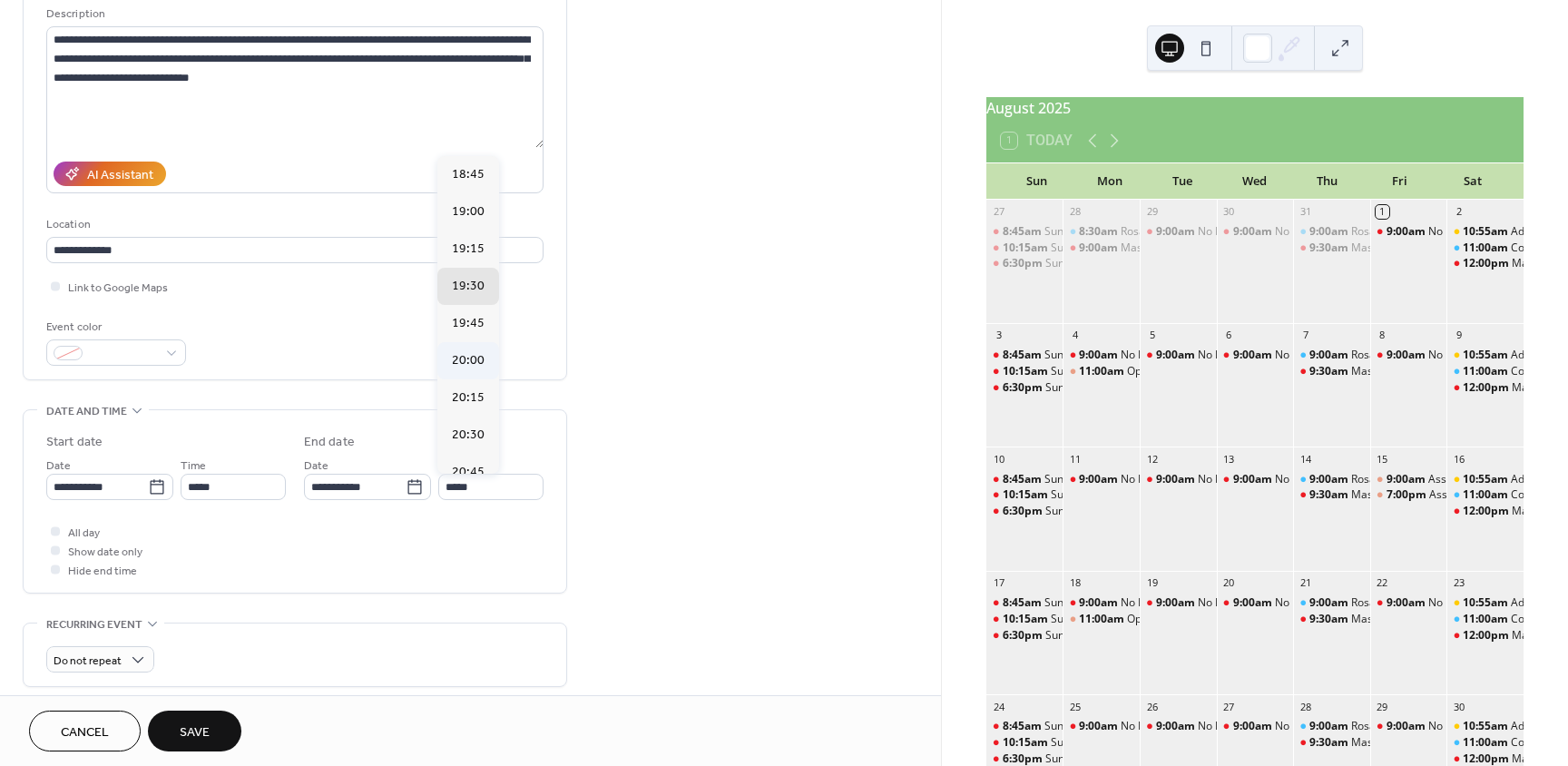 type on "*****" 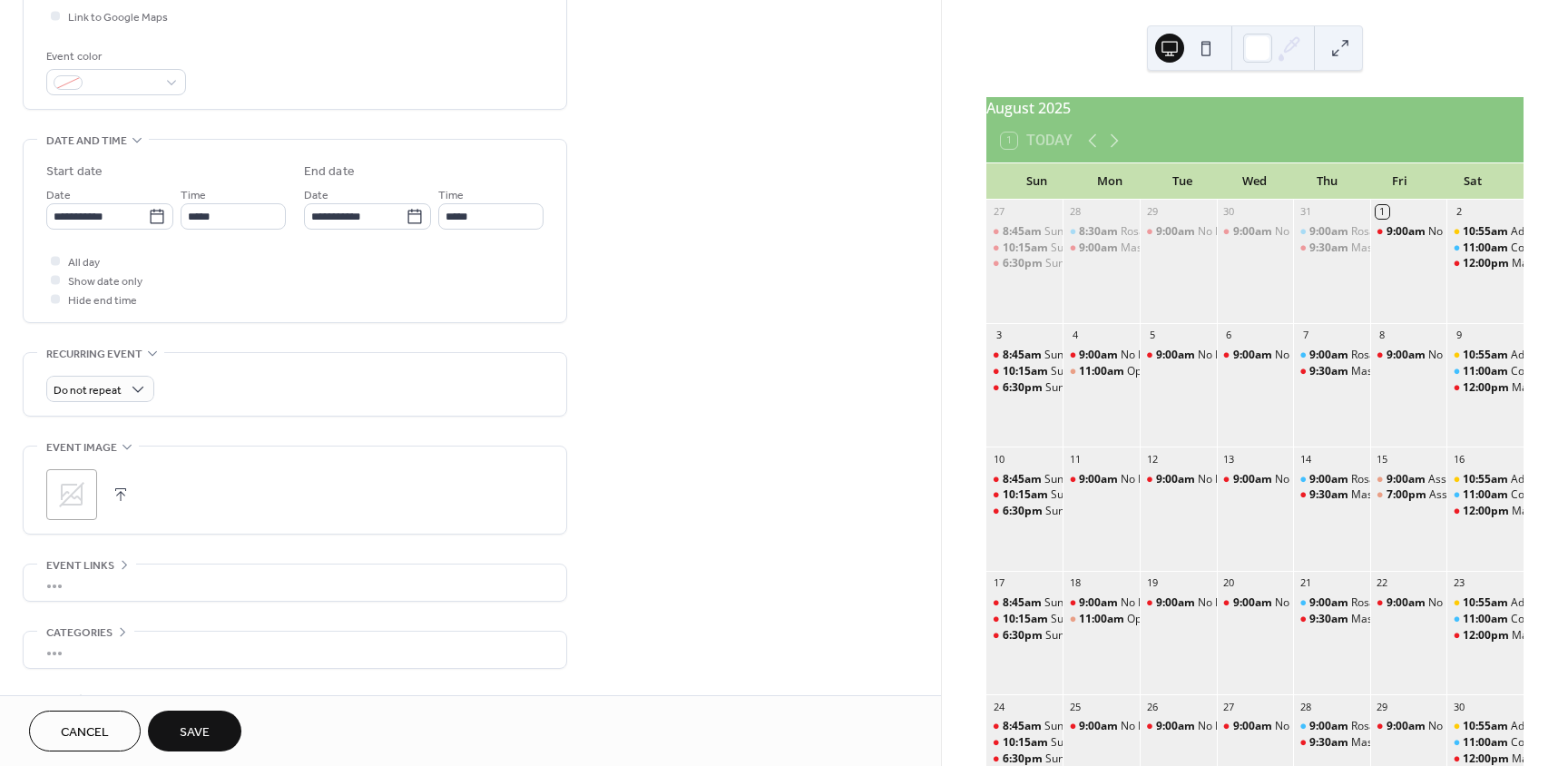 scroll, scrollTop: 454, scrollLeft: 0, axis: vertical 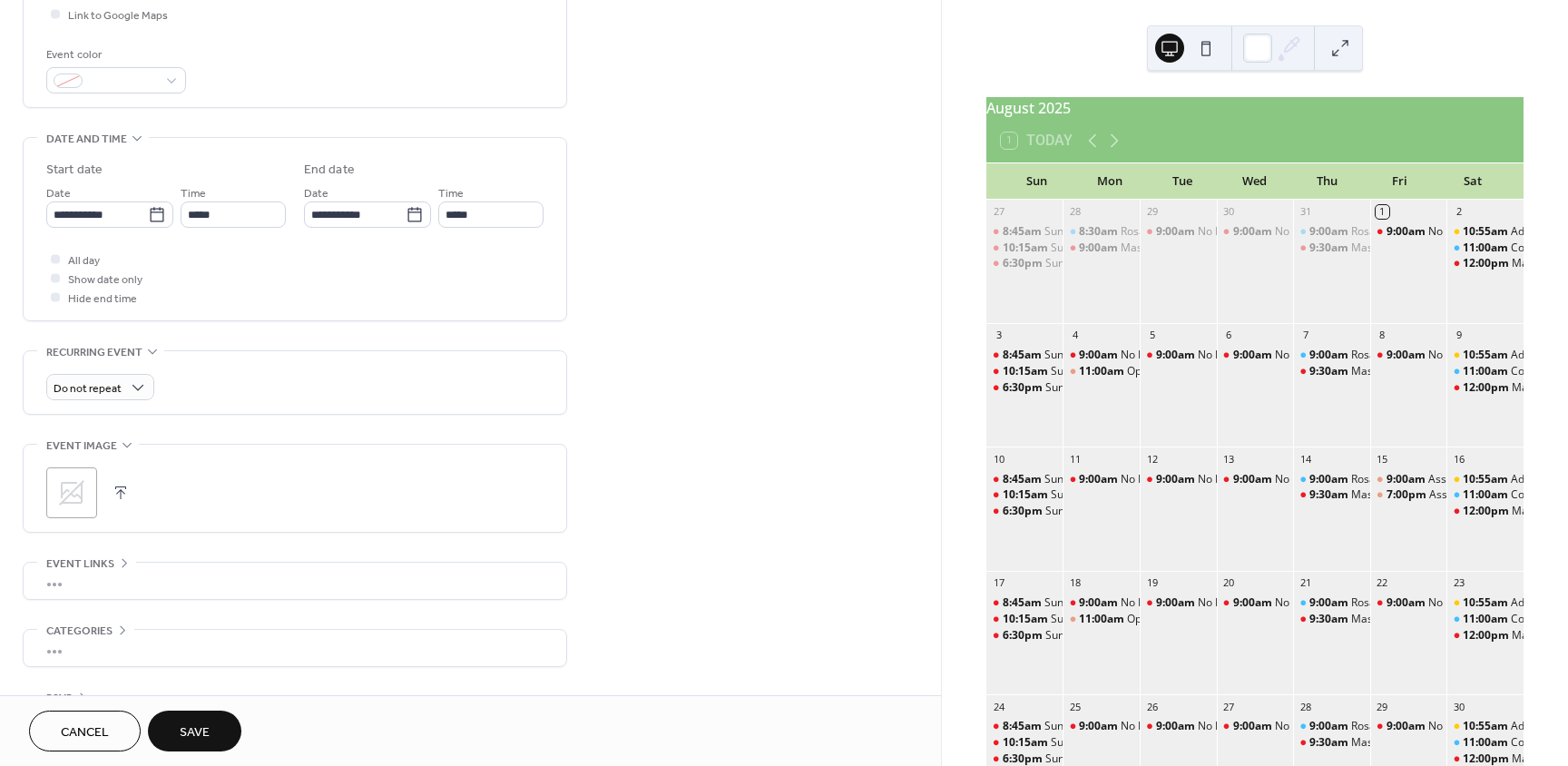 click 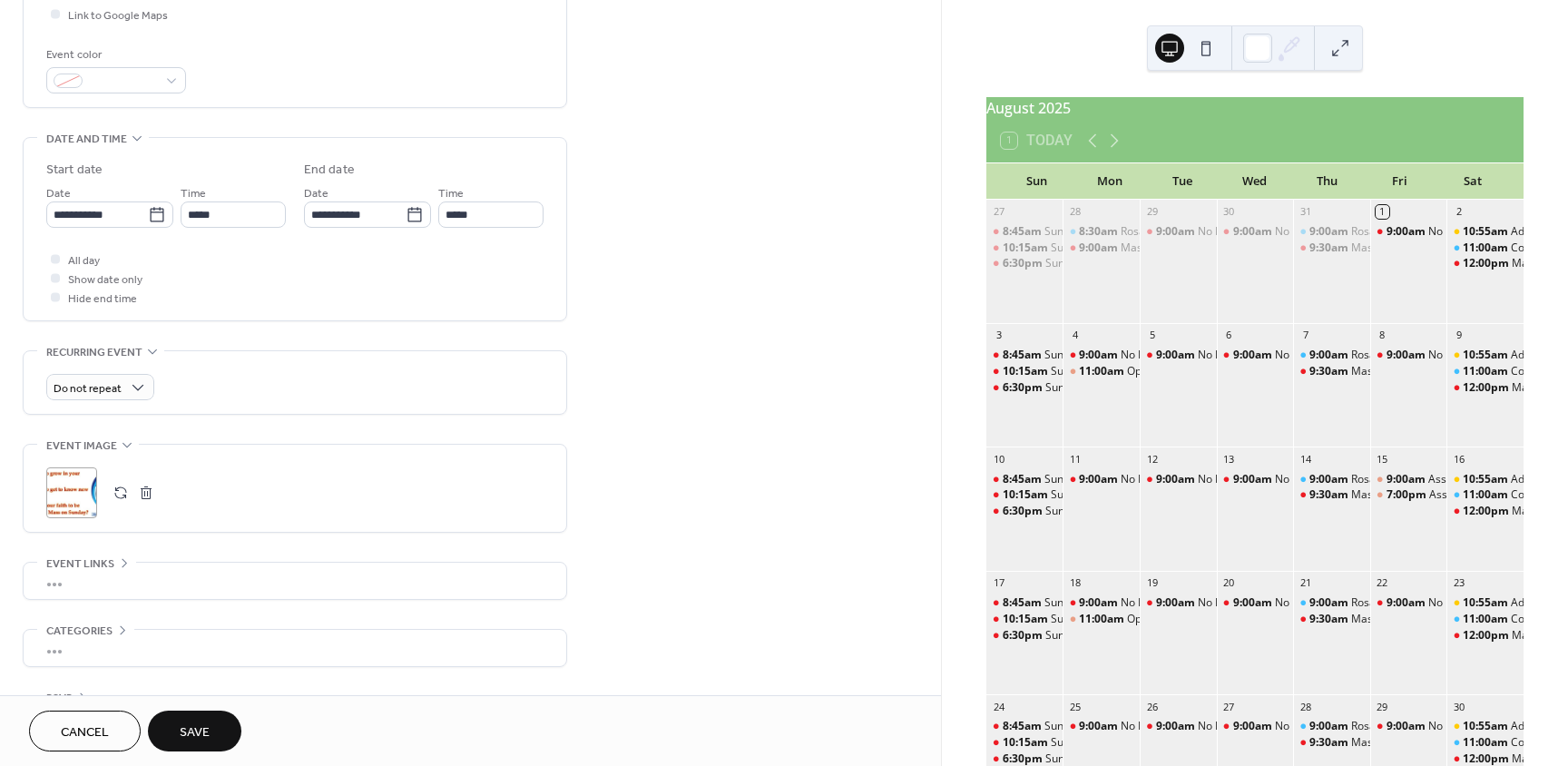 click on "Save" at bounding box center (194, 732) 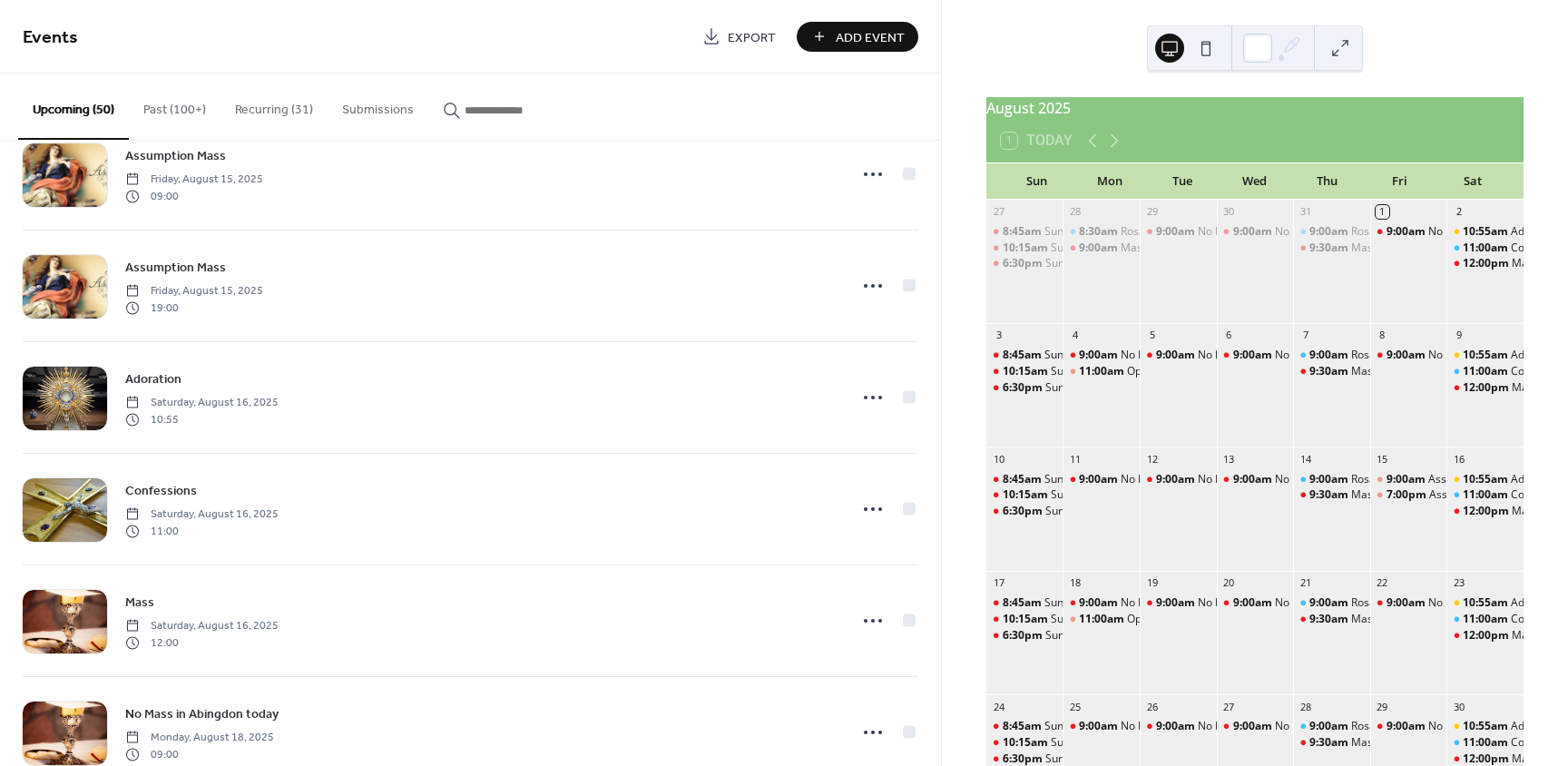 scroll, scrollTop: 2529, scrollLeft: 0, axis: vertical 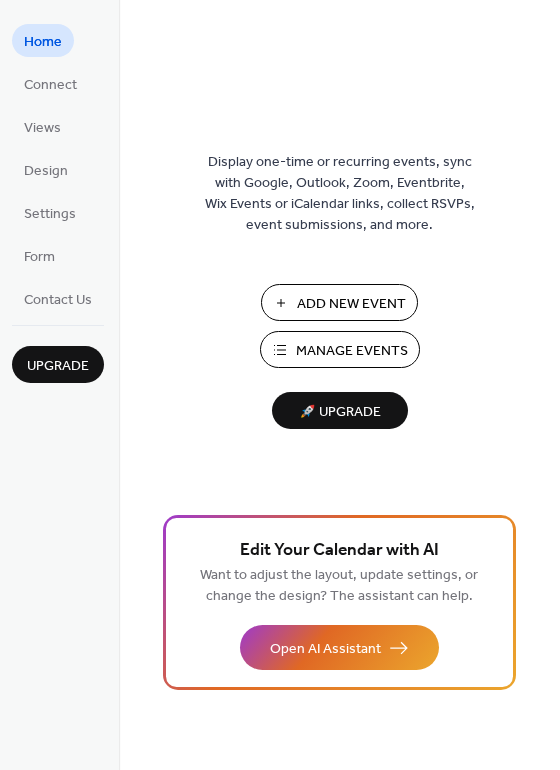 click on "Manage Events" at bounding box center [352, 351] 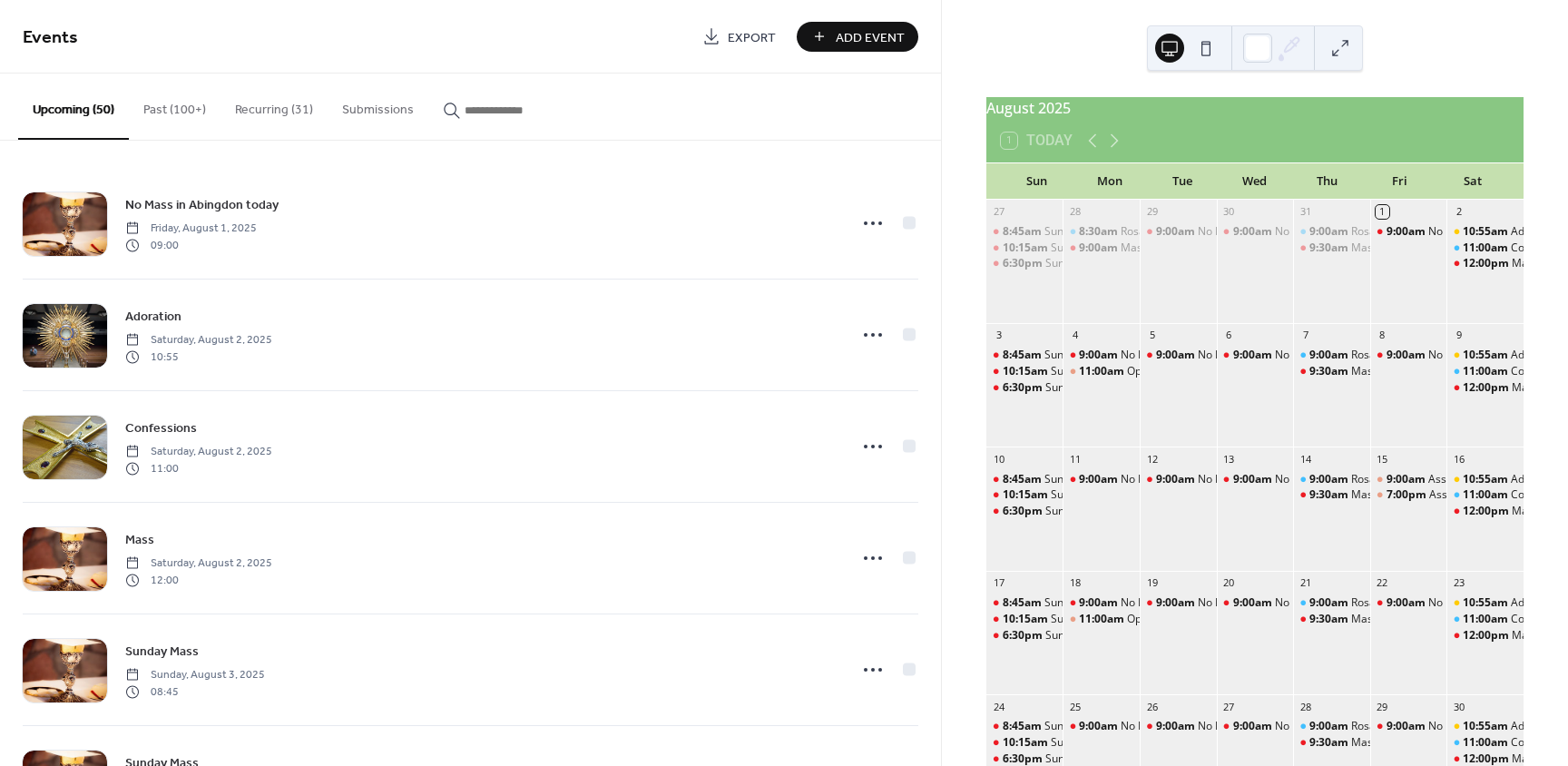 scroll, scrollTop: 0, scrollLeft: 0, axis: both 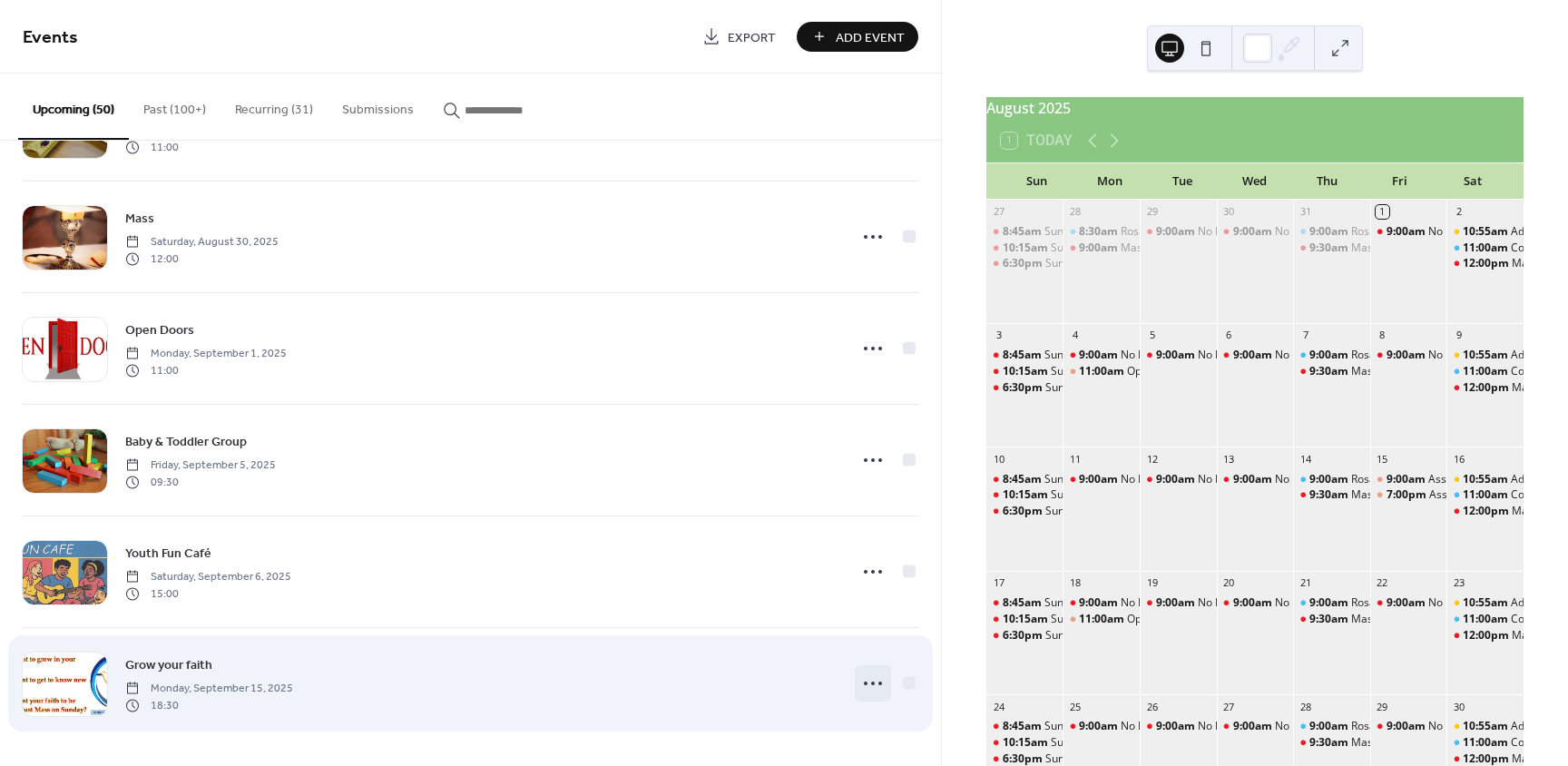 click 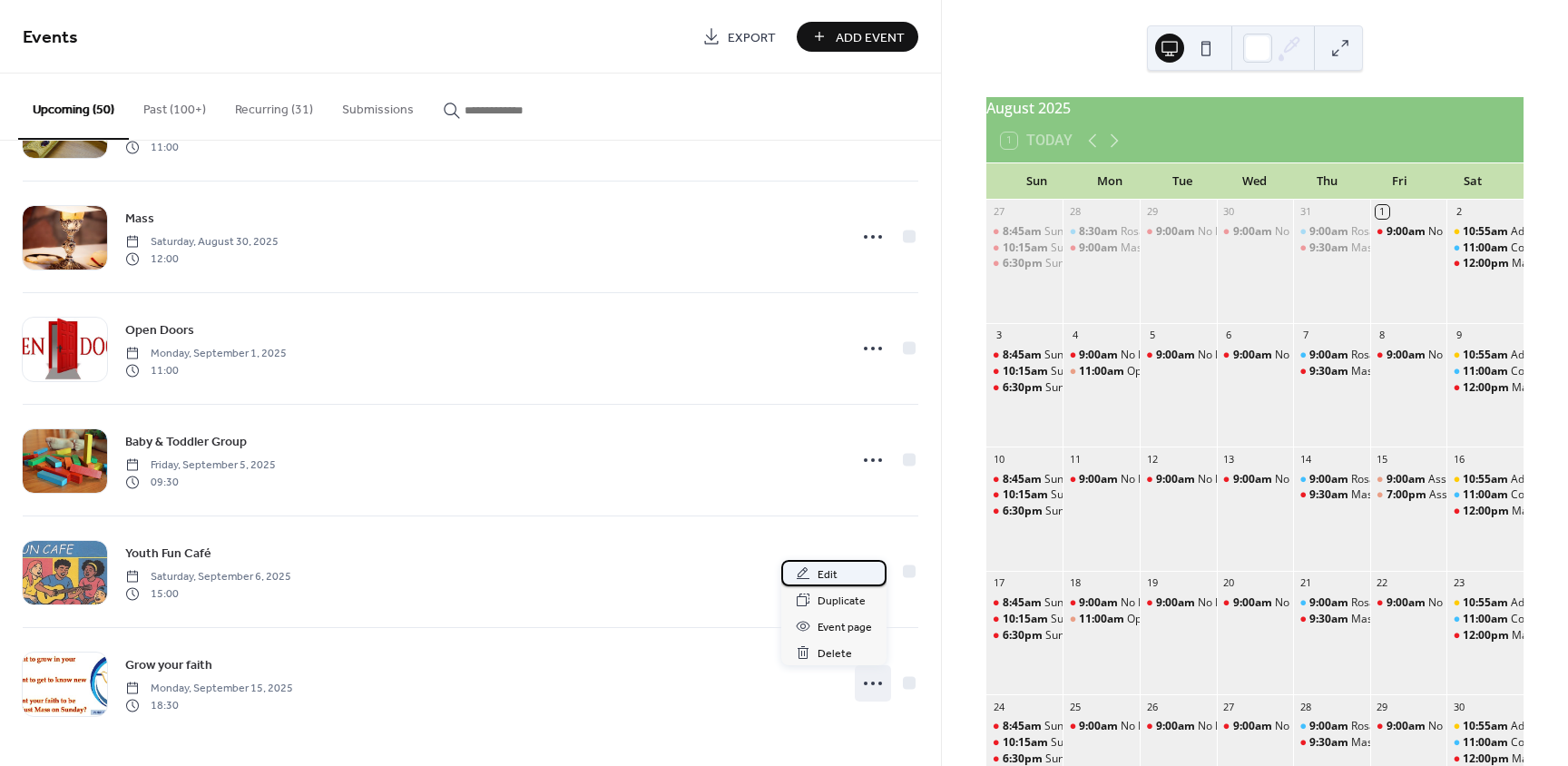 click on "Edit" at bounding box center (828, 574) 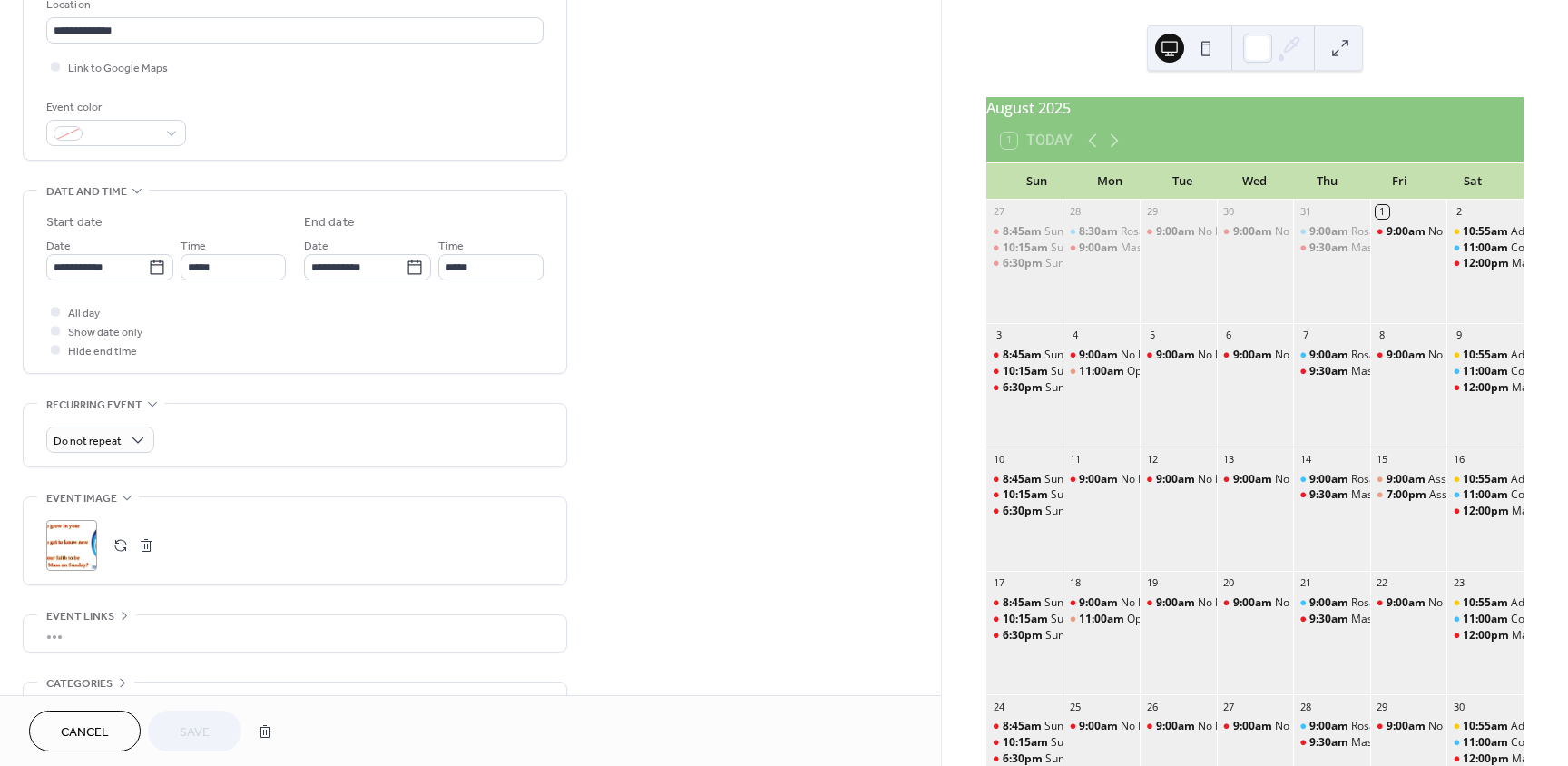 scroll, scrollTop: 454, scrollLeft: 0, axis: vertical 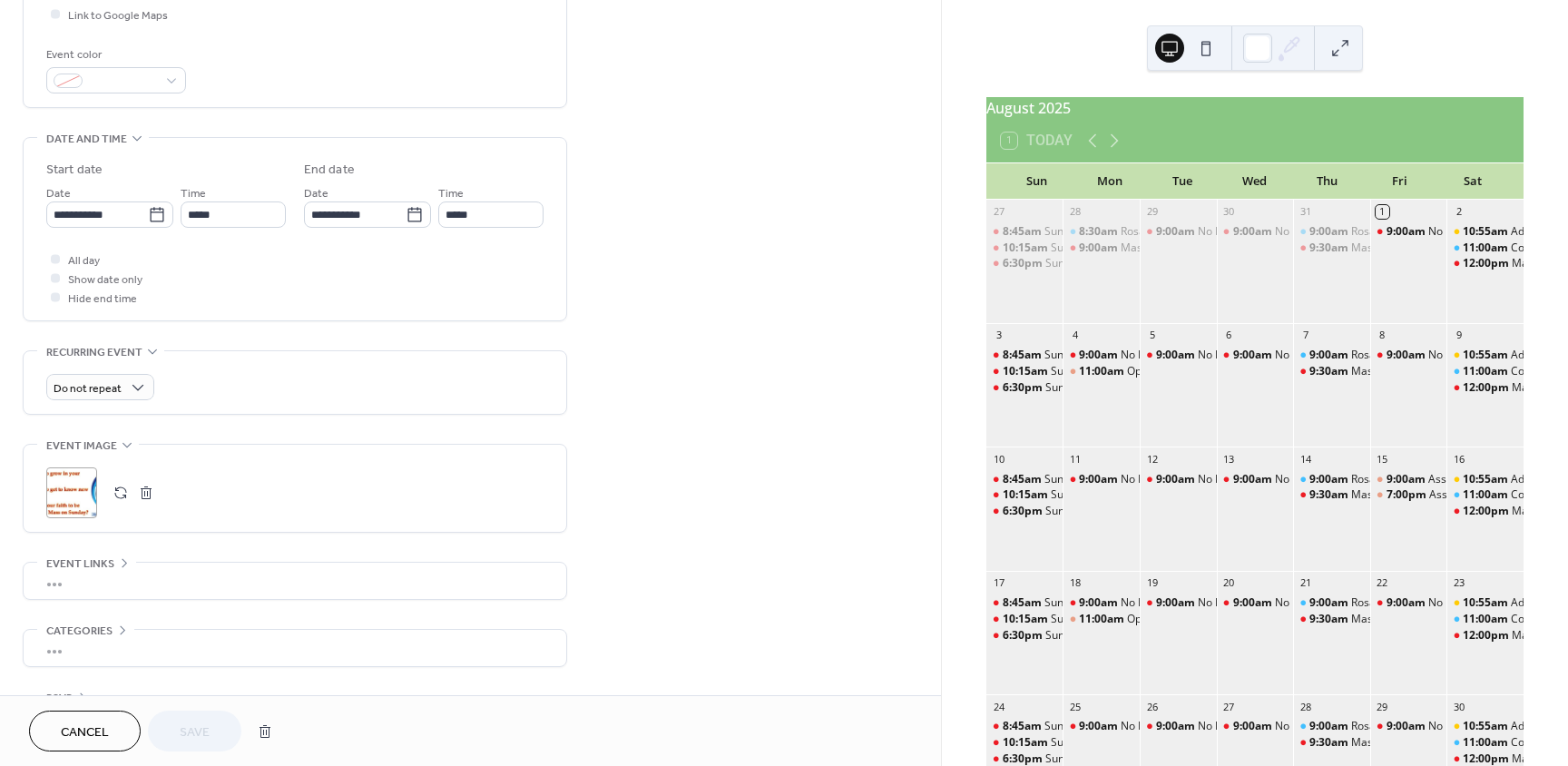 click at bounding box center (146, 493) 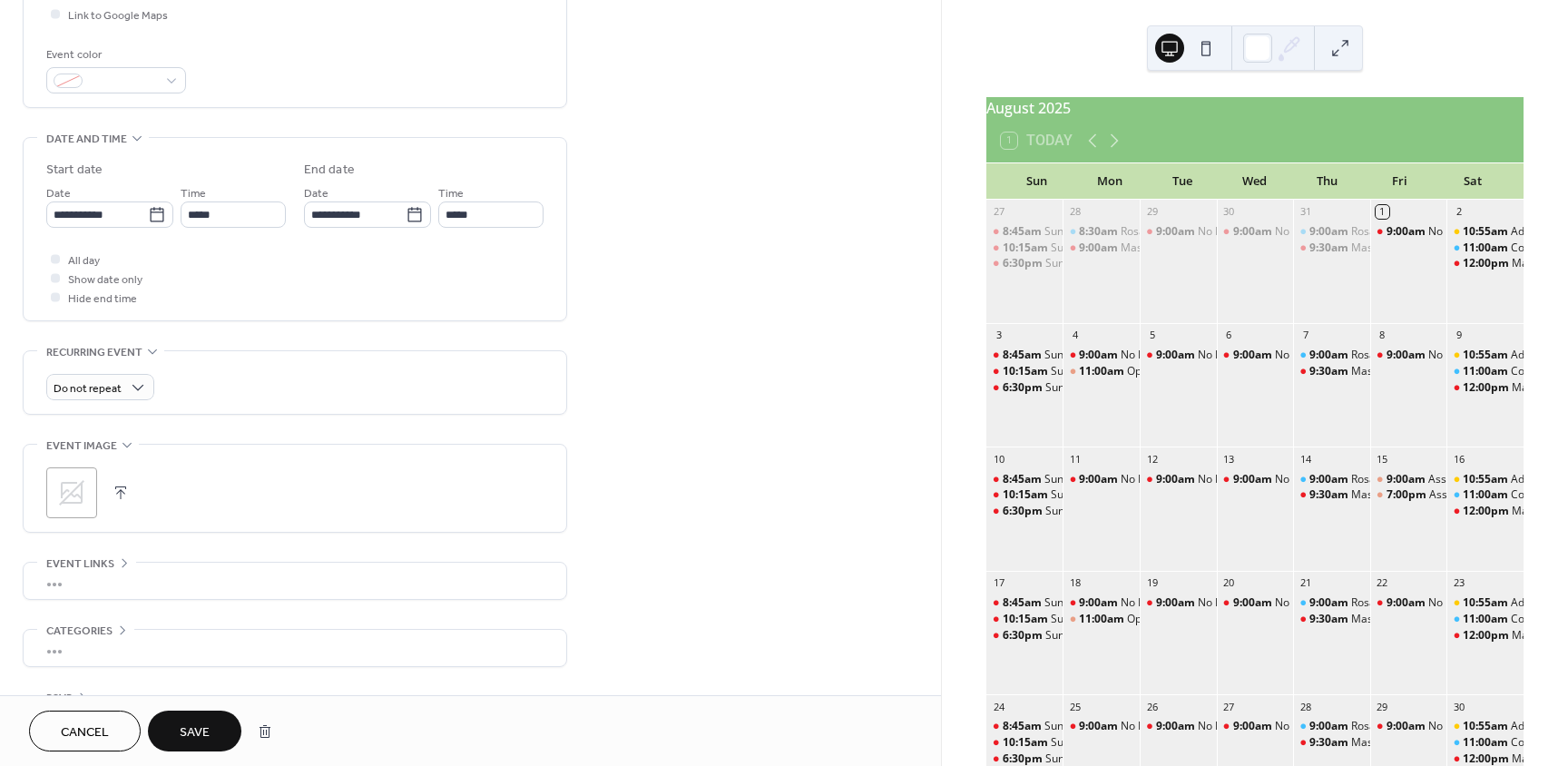 click 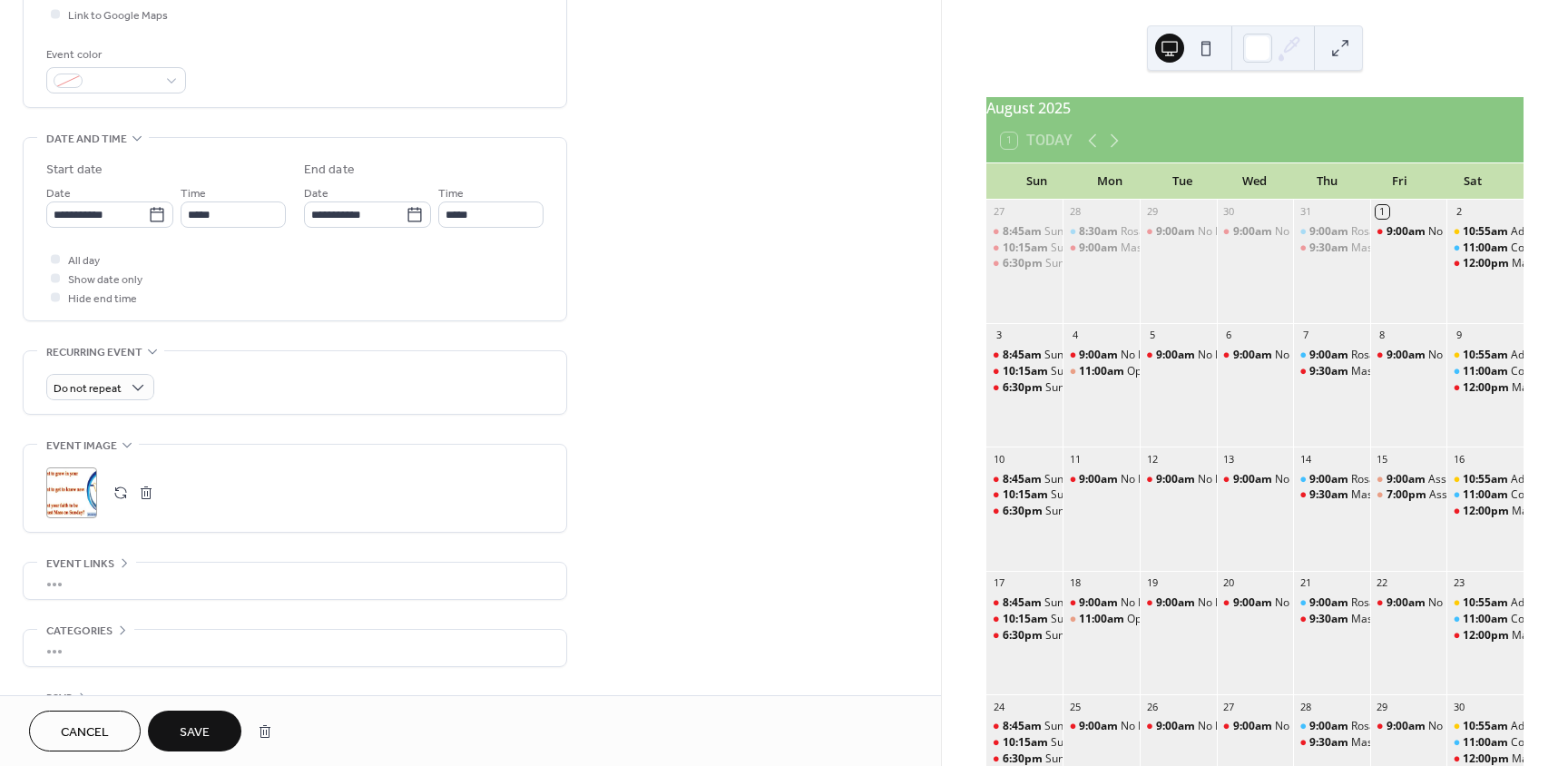 click on "Save" at bounding box center [194, 732] 